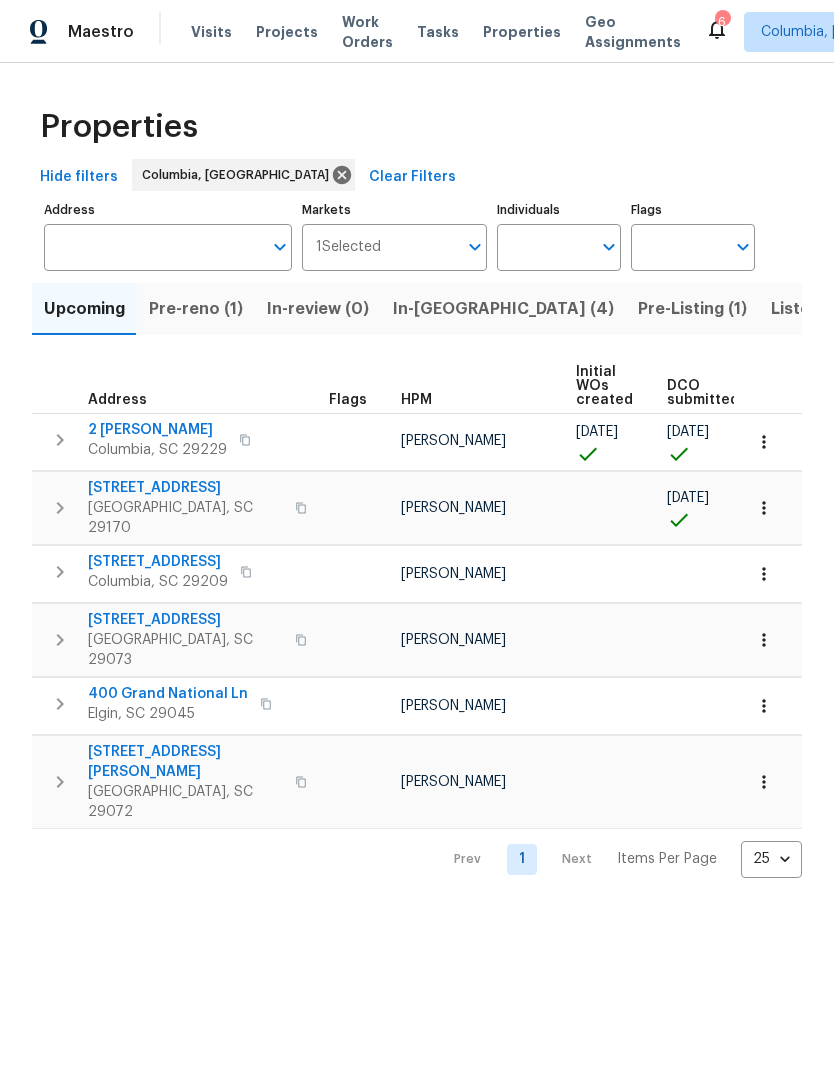 scroll, scrollTop: 0, scrollLeft: 0, axis: both 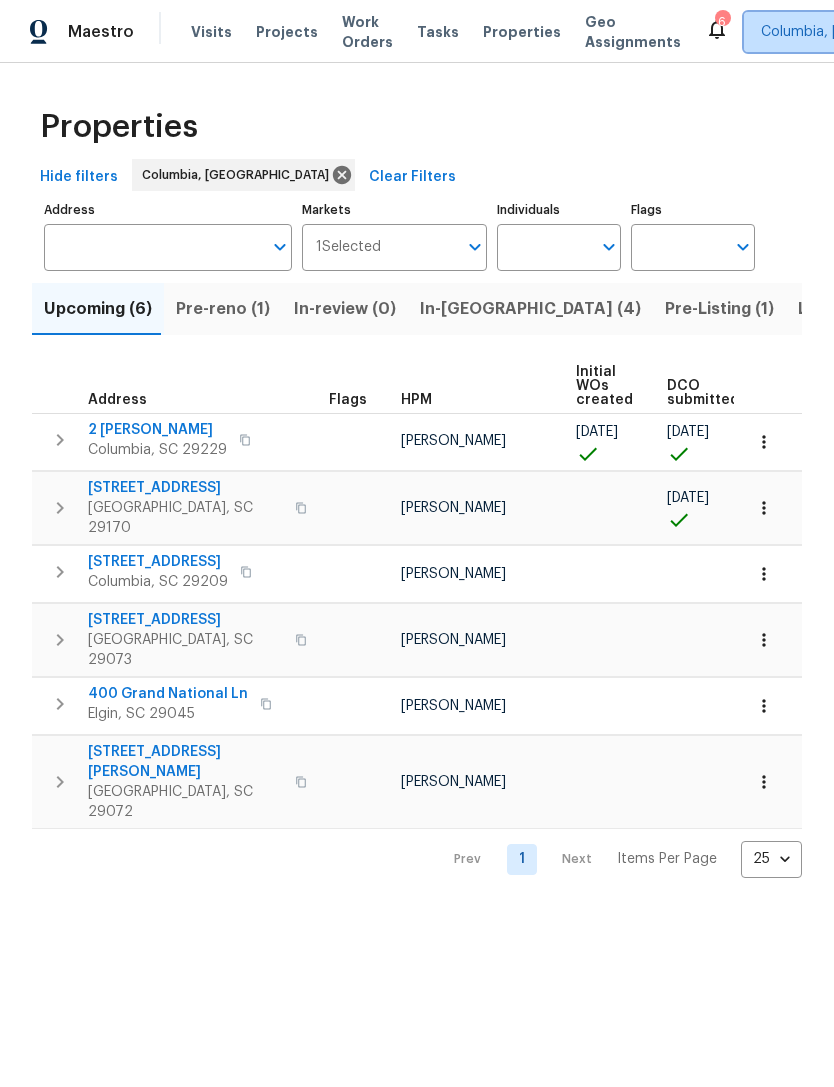 click on "Columbia, [GEOGRAPHIC_DATA]" at bounding box center (865, 32) 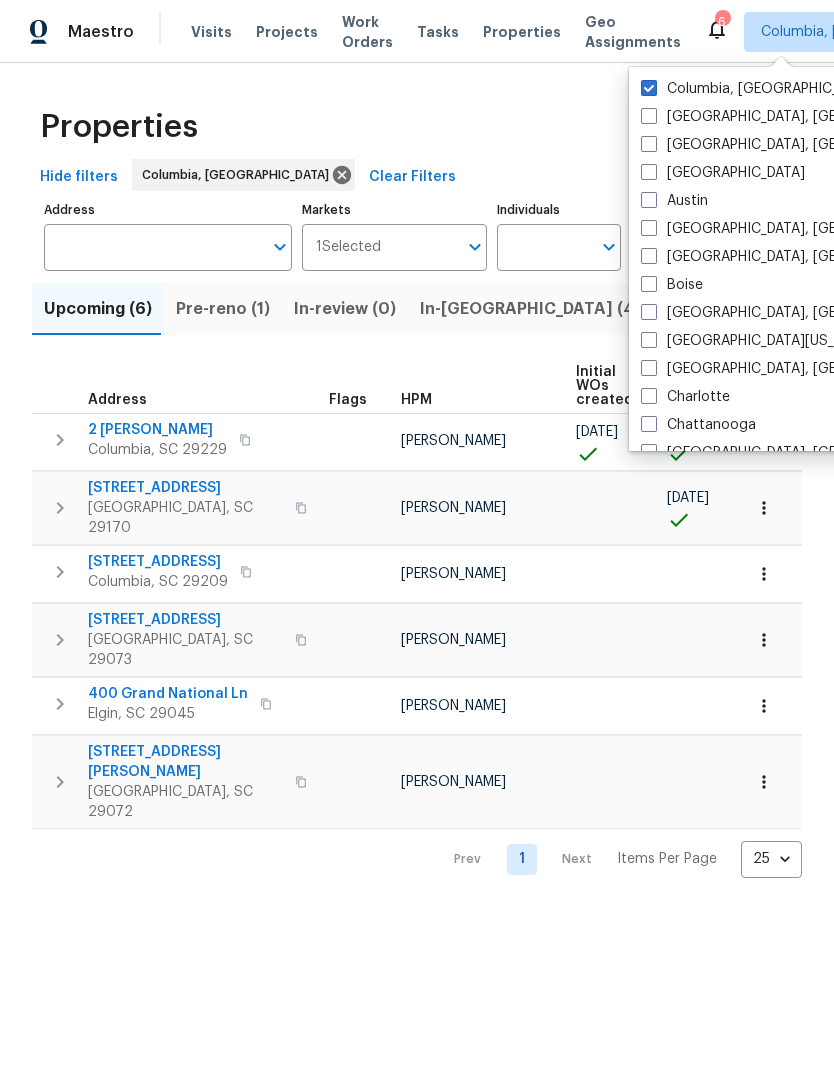 click on "[GEOGRAPHIC_DATA], [GEOGRAPHIC_DATA]" at bounding box center [796, 369] 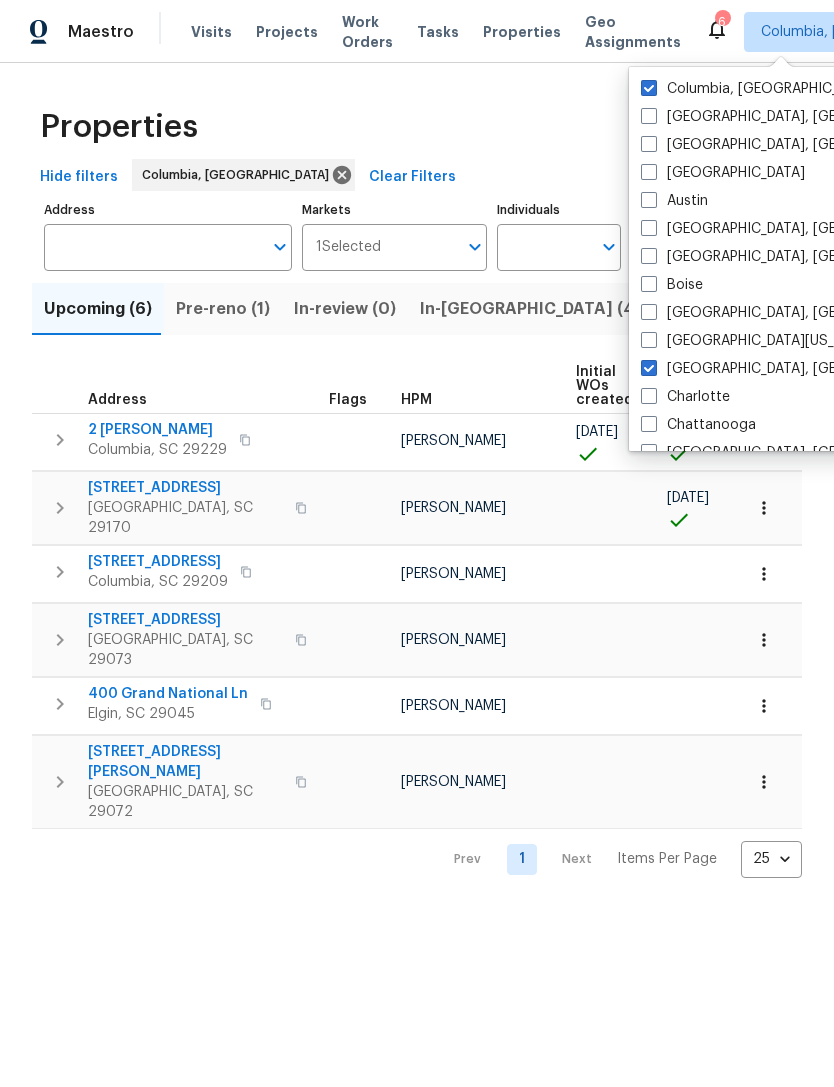 checkbox on "true" 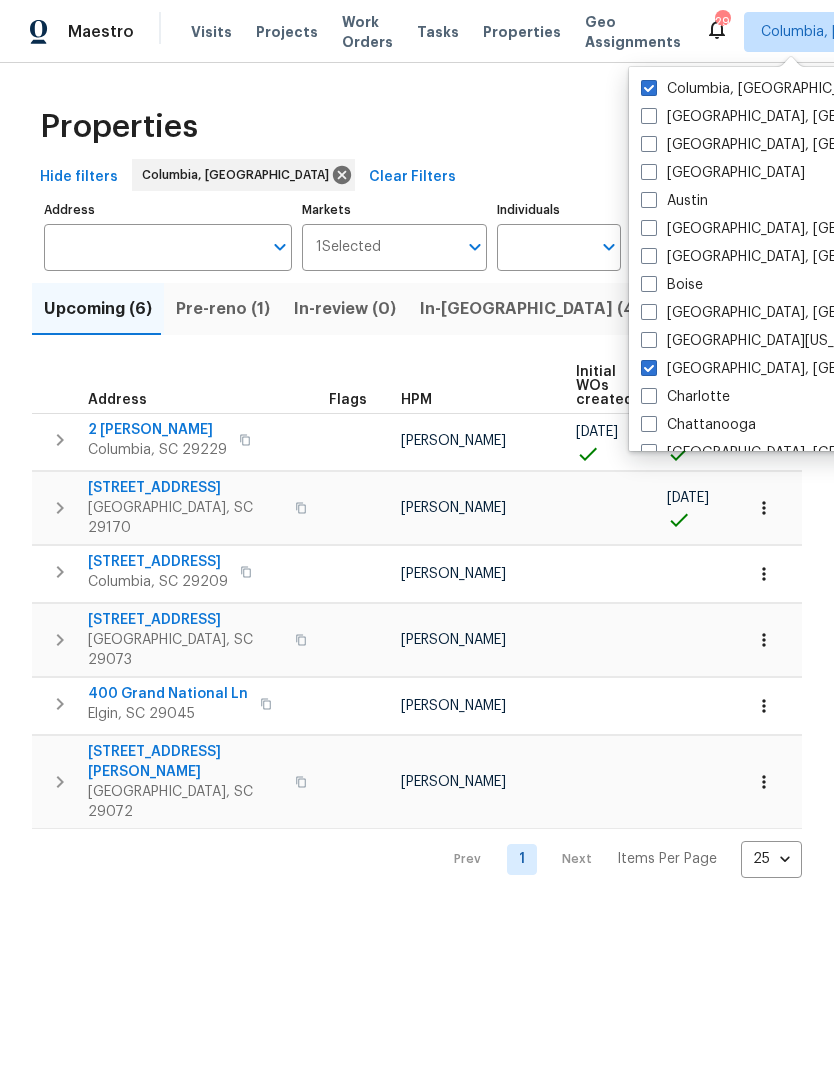 click at bounding box center (649, 88) 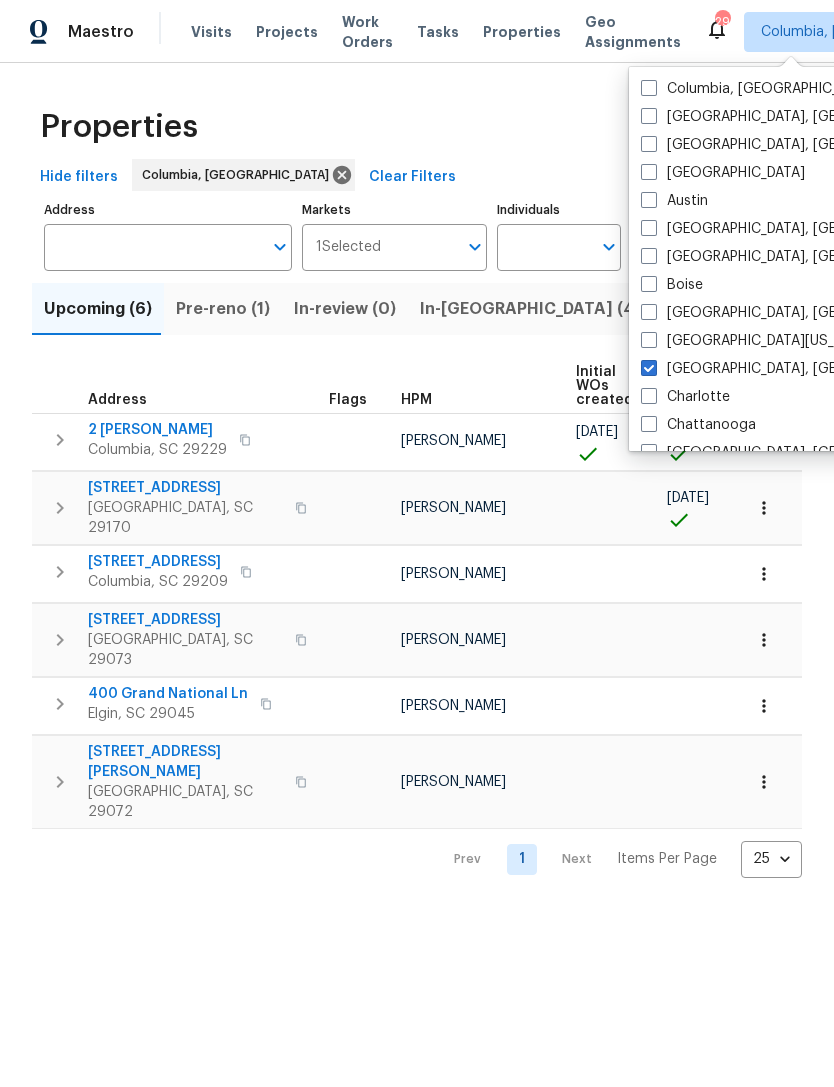 checkbox on "false" 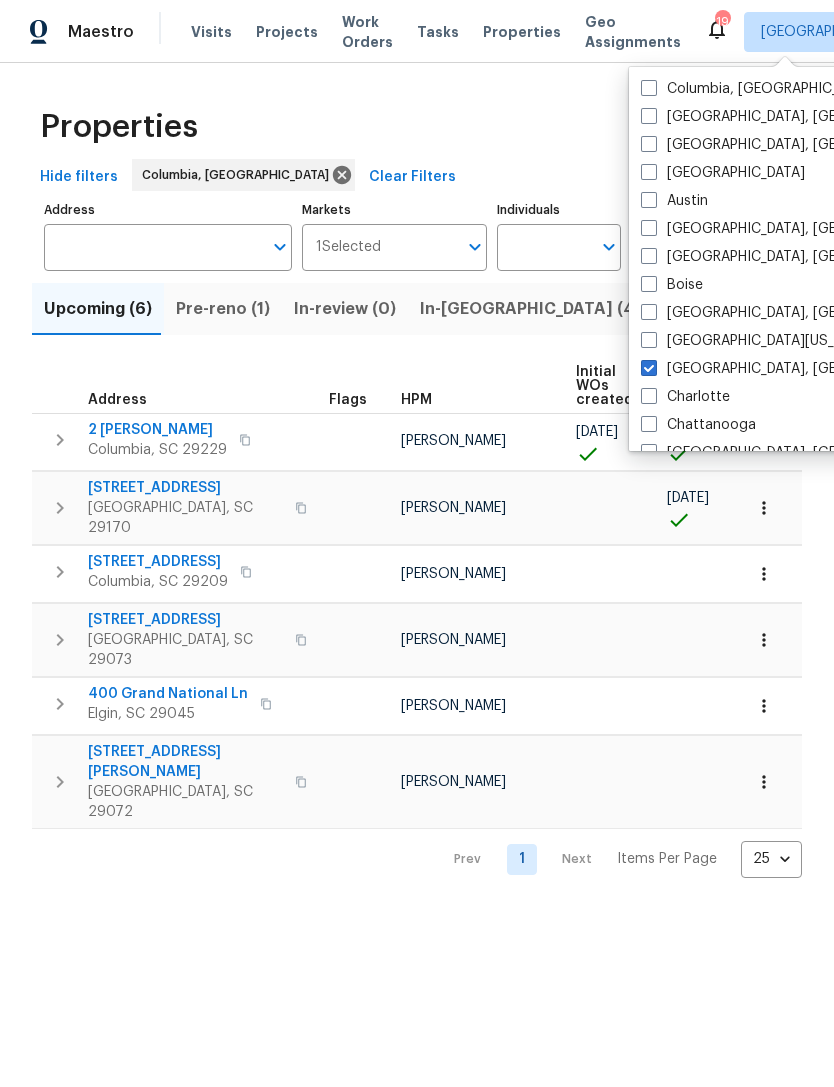 click on "Properties" at bounding box center (417, 127) 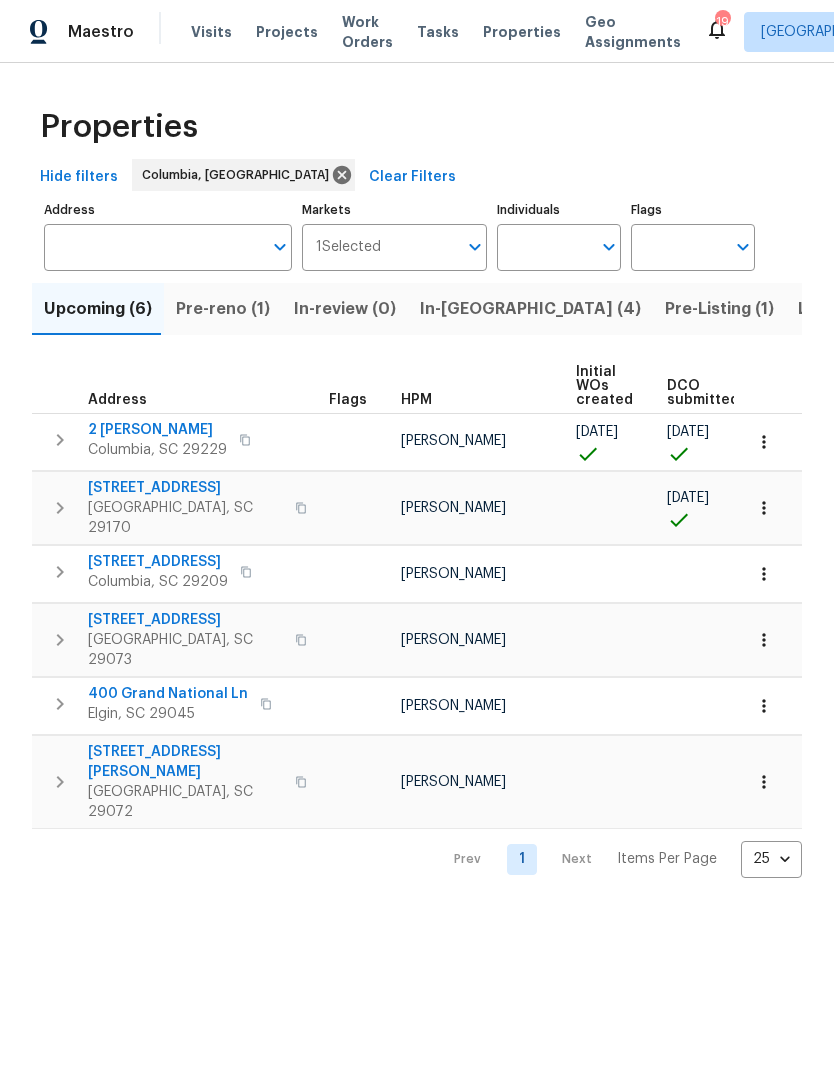 click on "Visits" at bounding box center [211, 32] 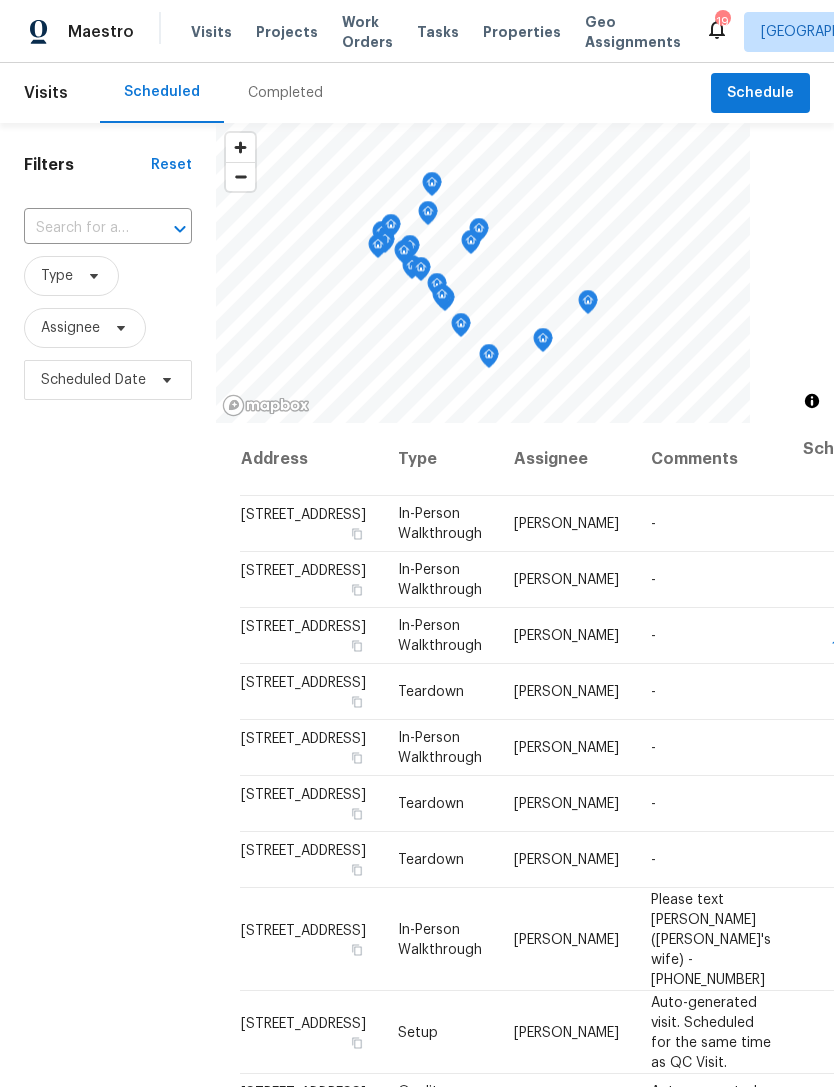 click on "Properties" at bounding box center (522, 32) 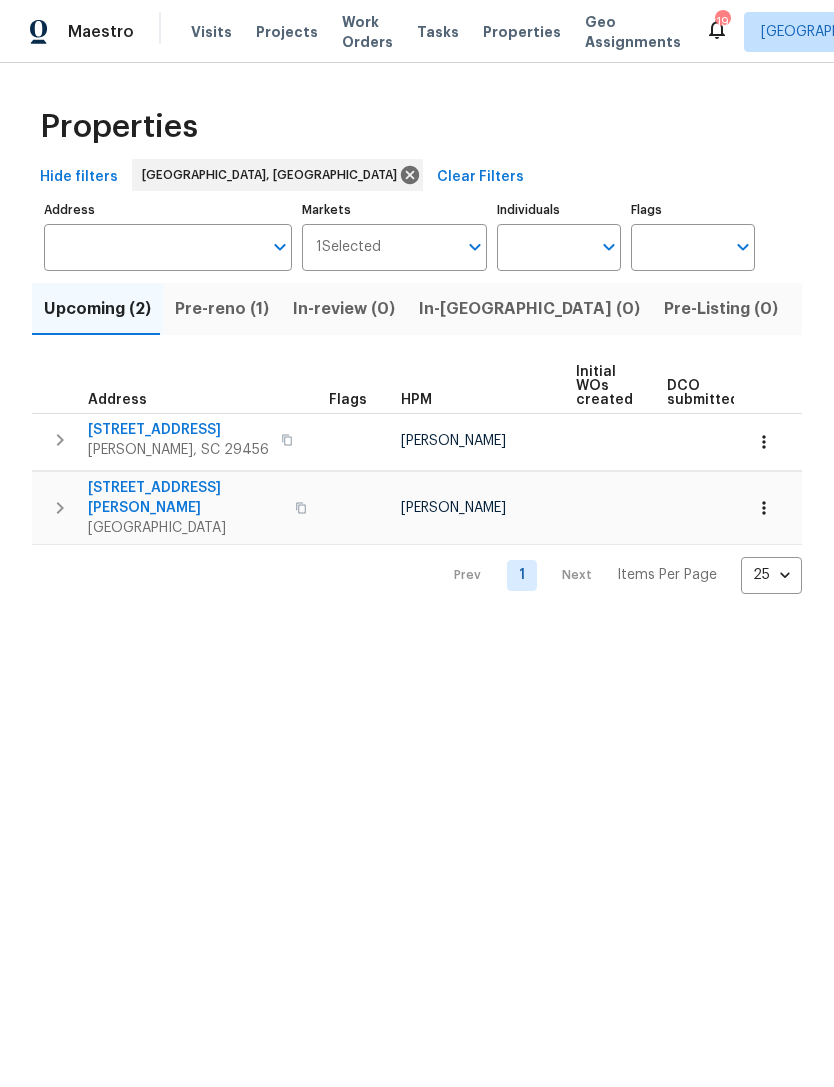 click on "Pre-reno (1)" at bounding box center [222, 309] 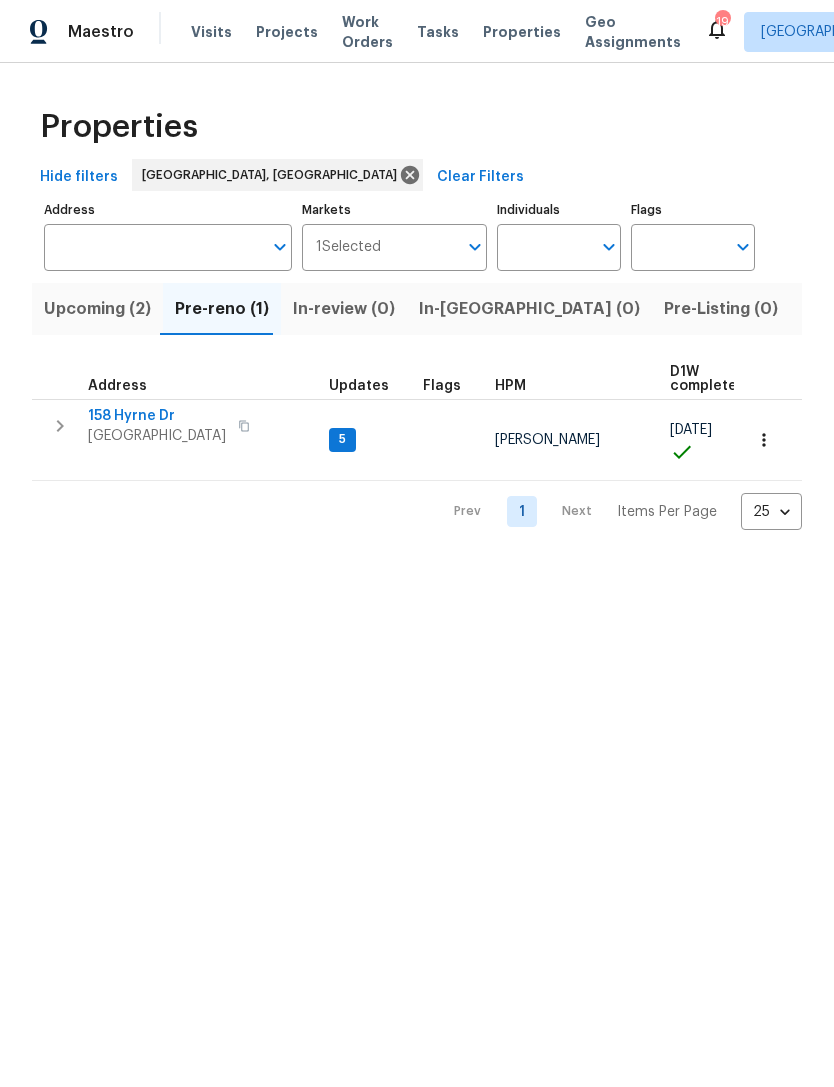 click on "158 Hyrne Dr" at bounding box center (157, 416) 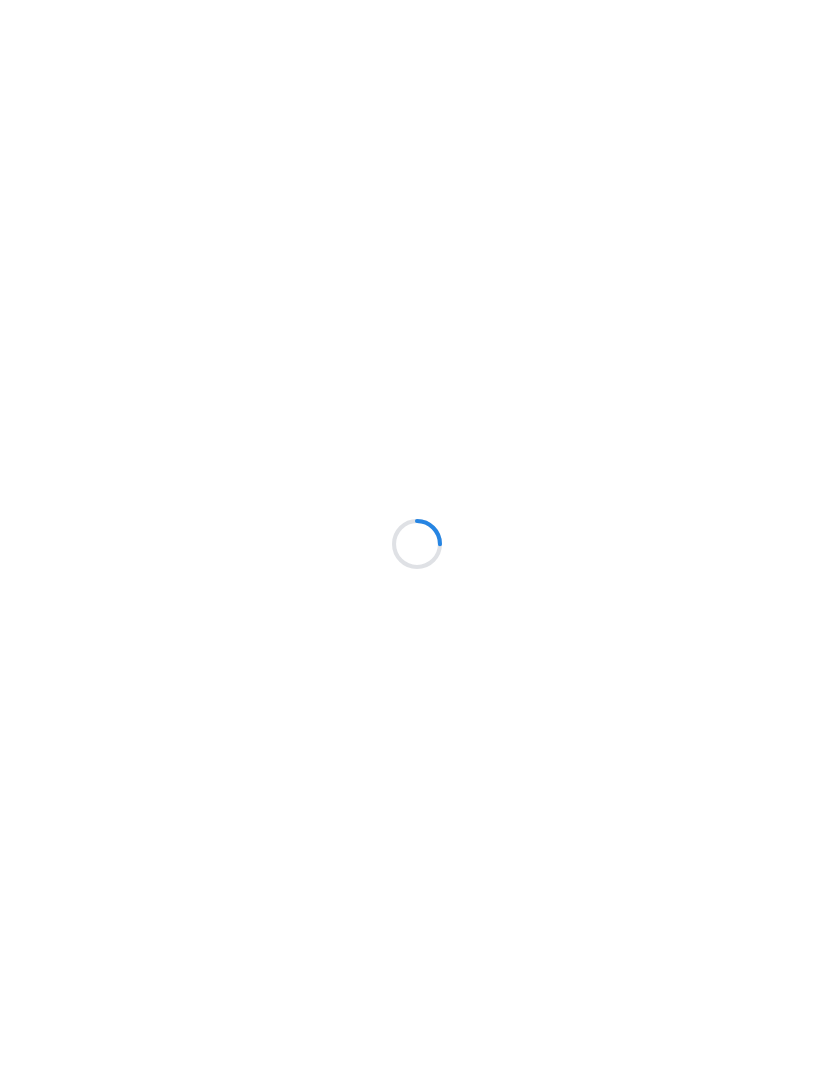 scroll, scrollTop: 0, scrollLeft: 0, axis: both 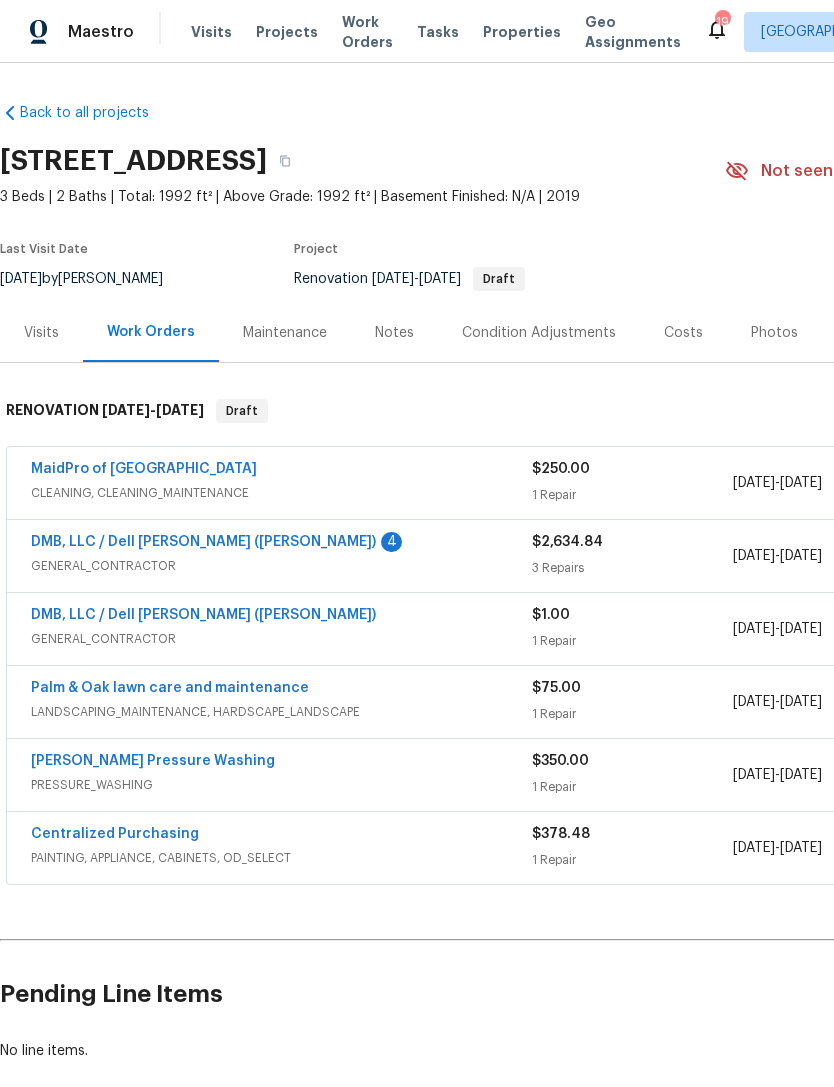 click on "DMB, LLC / Dell Bryson (Heise)" at bounding box center [203, 542] 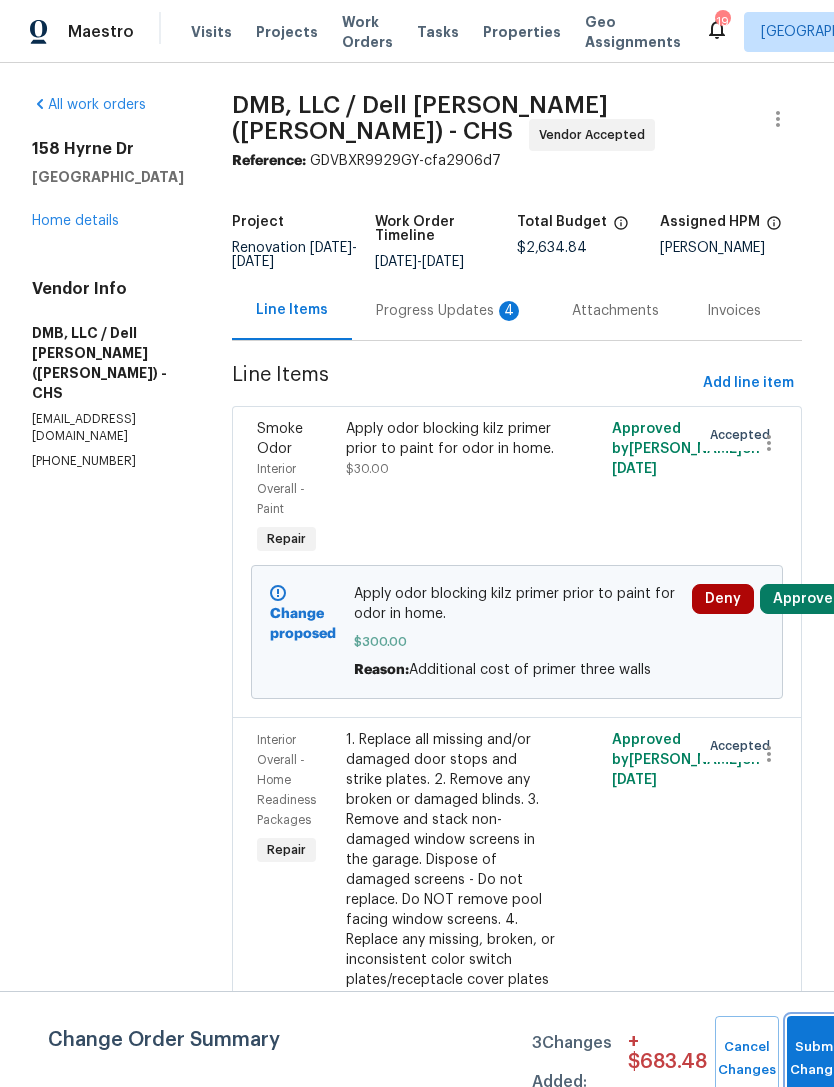 click on "Submit Changes" at bounding box center [819, 1059] 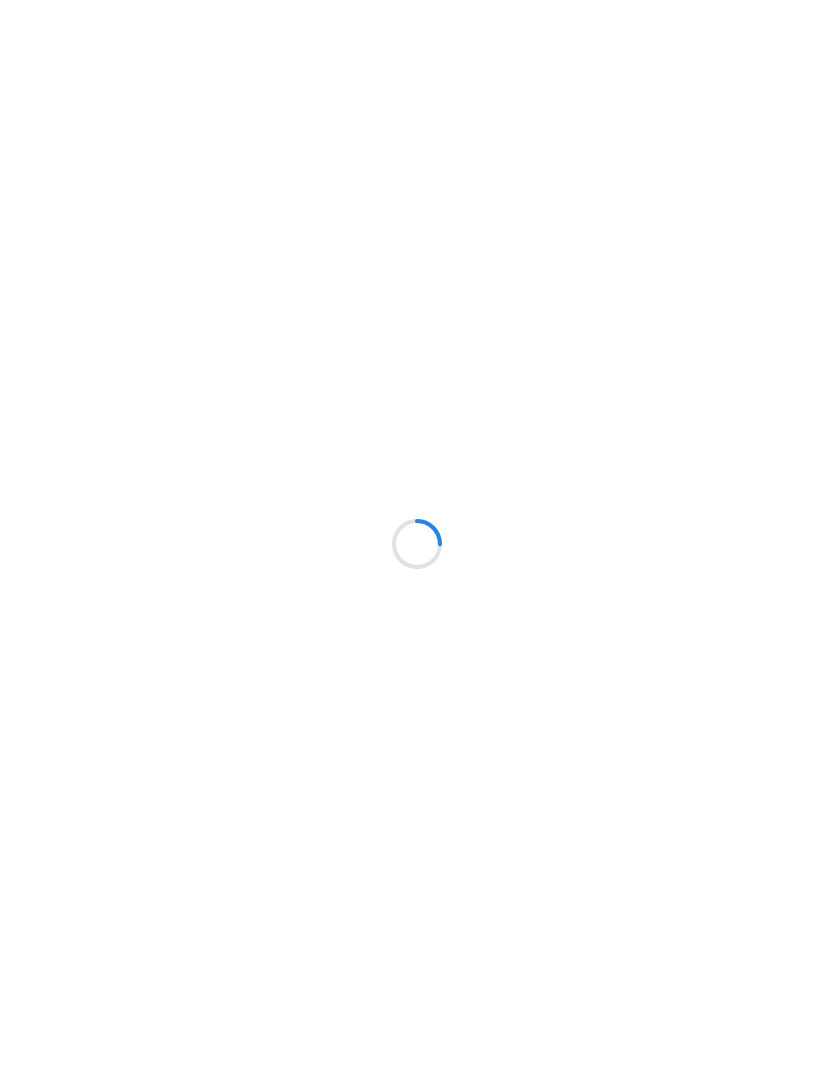 scroll, scrollTop: 0, scrollLeft: 0, axis: both 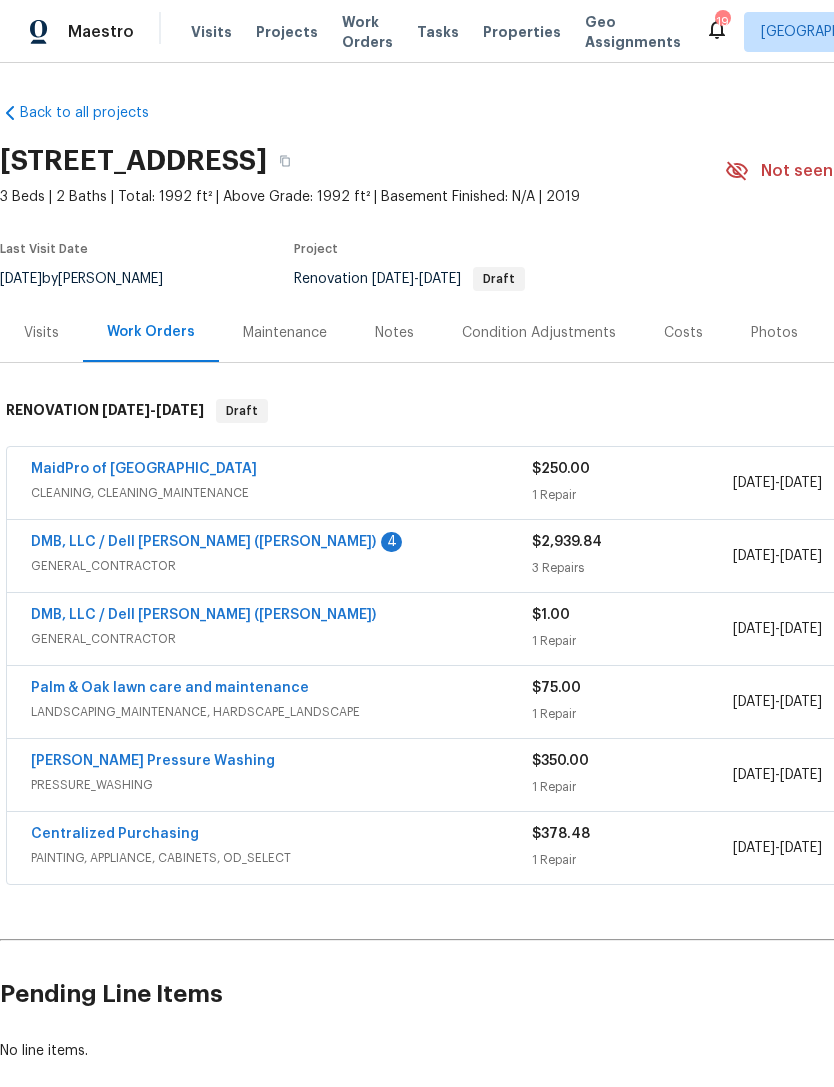 click on "Costs" at bounding box center [683, 333] 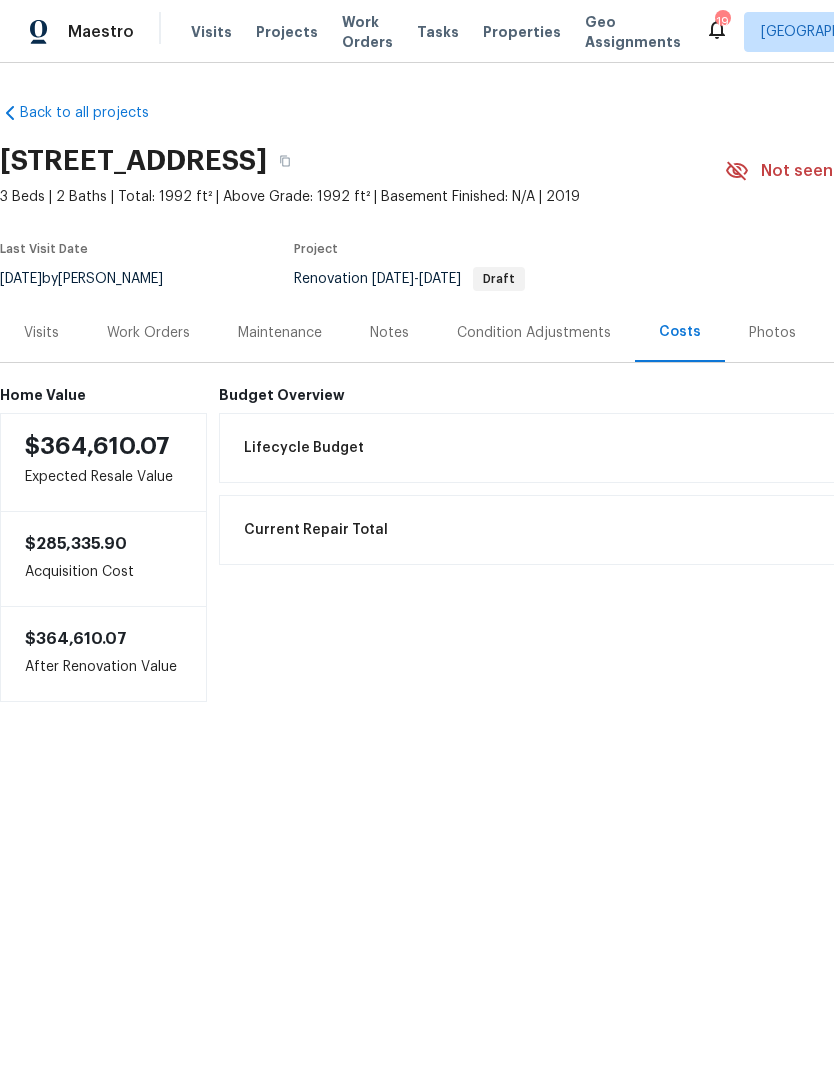 scroll, scrollTop: 0, scrollLeft: 0, axis: both 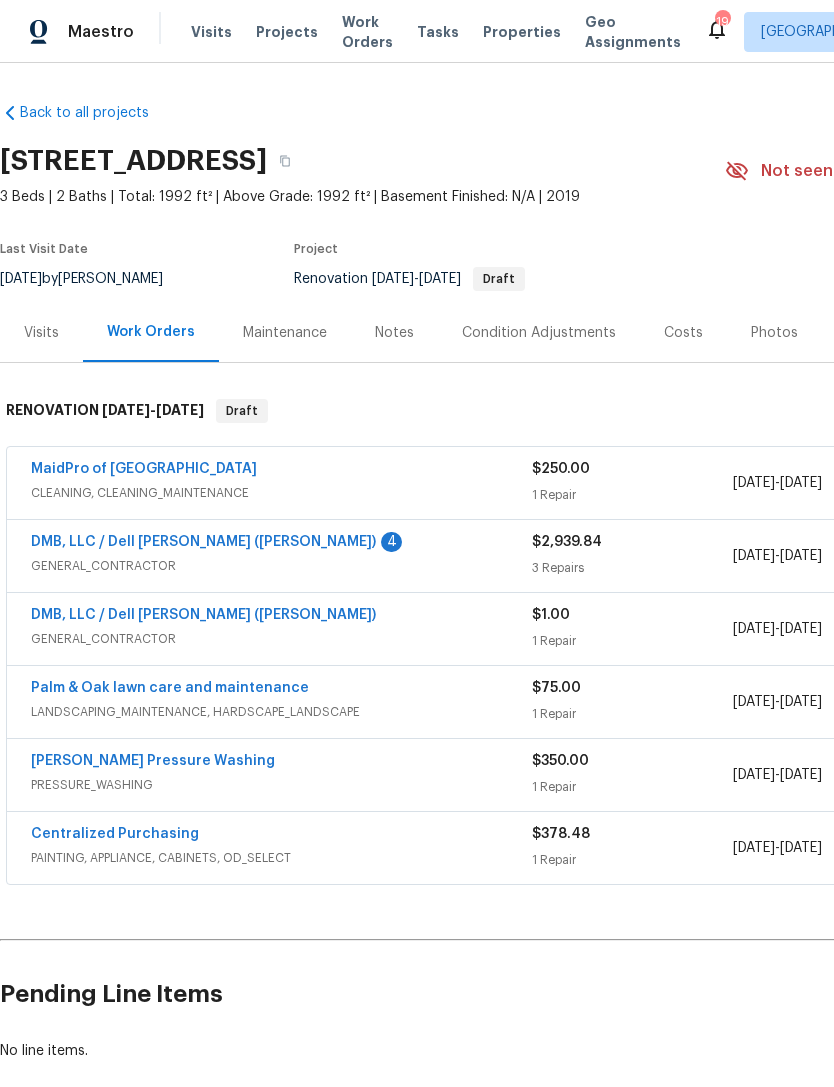 click on "Visits" at bounding box center (211, 32) 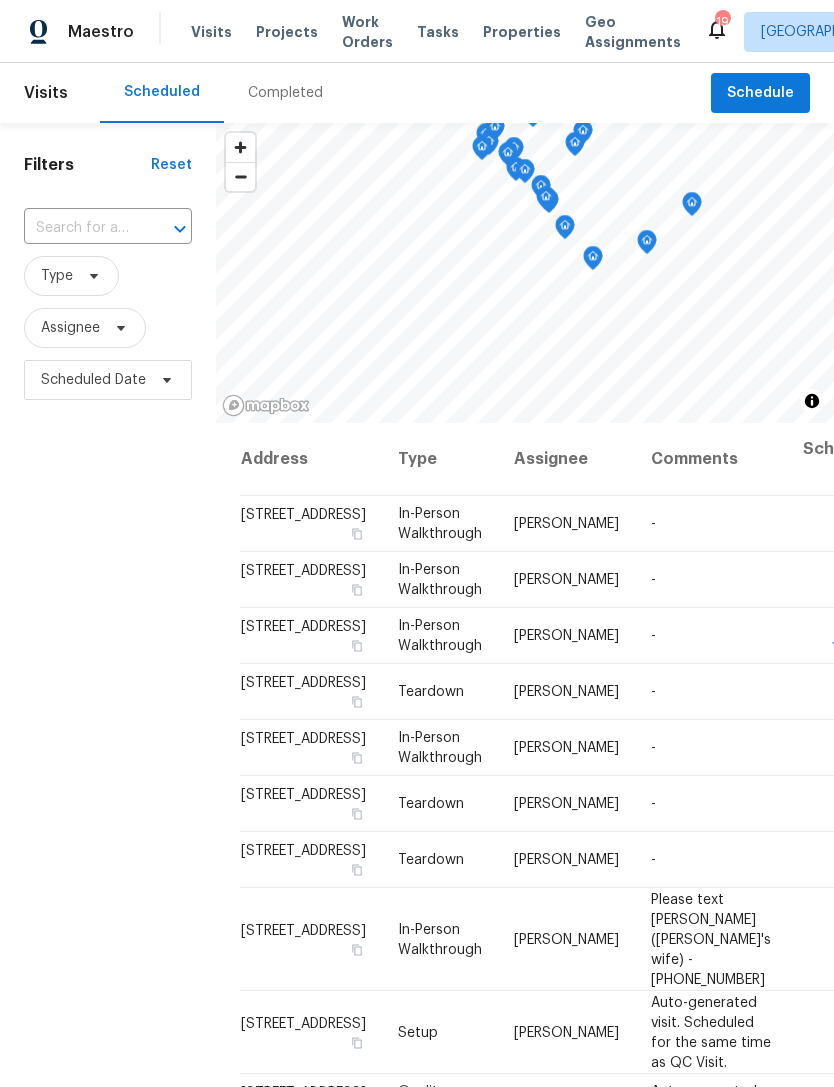 scroll, scrollTop: 0, scrollLeft: 0, axis: both 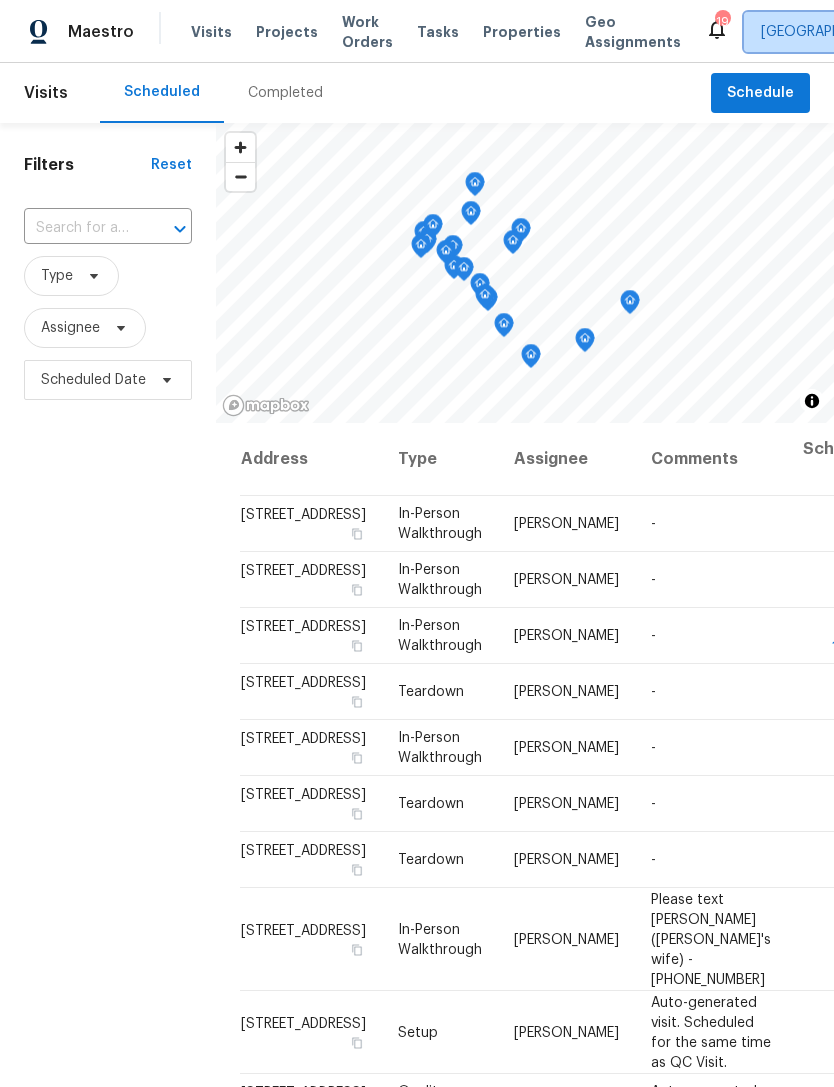 click on "[GEOGRAPHIC_DATA], [GEOGRAPHIC_DATA]" at bounding box center [917, 32] 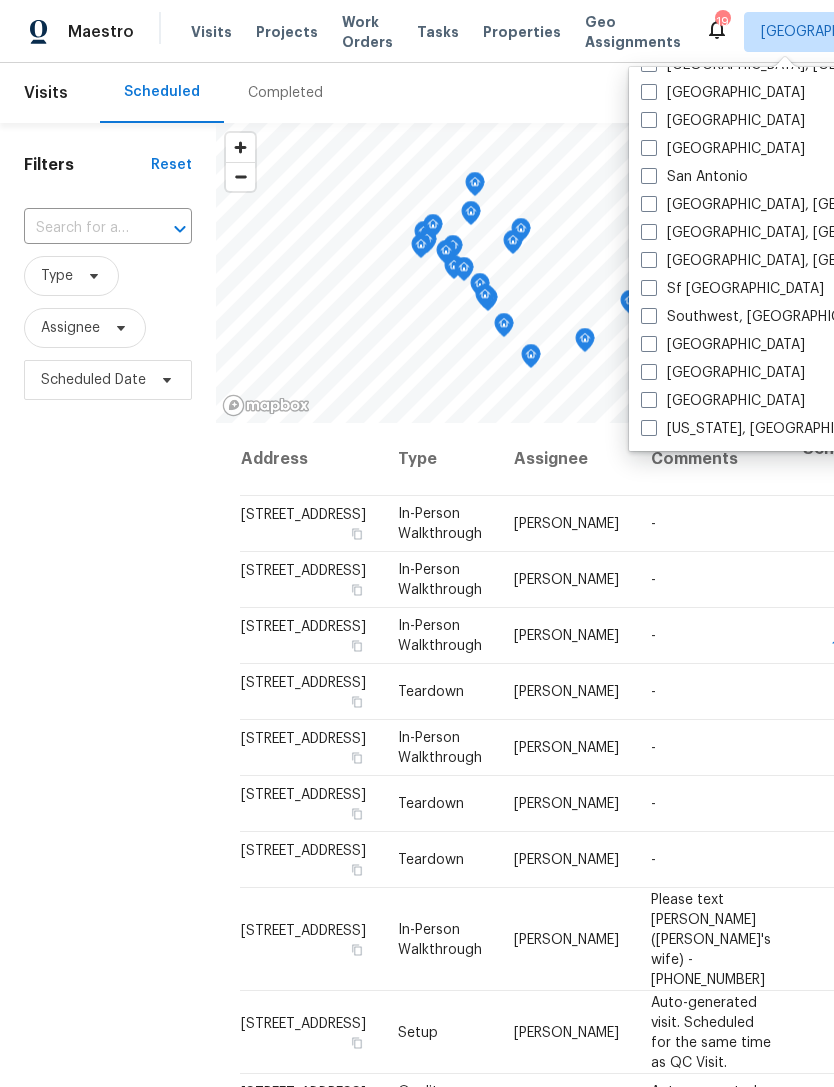 scroll, scrollTop: 1340, scrollLeft: 0, axis: vertical 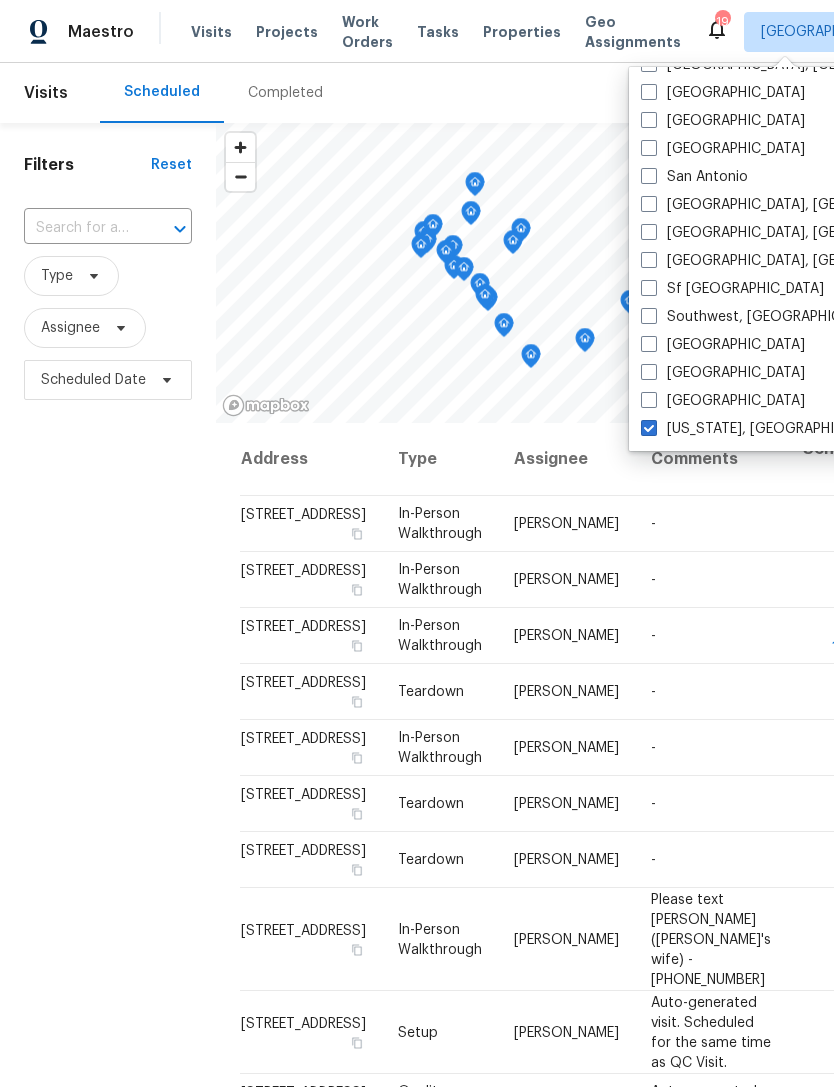 checkbox on "true" 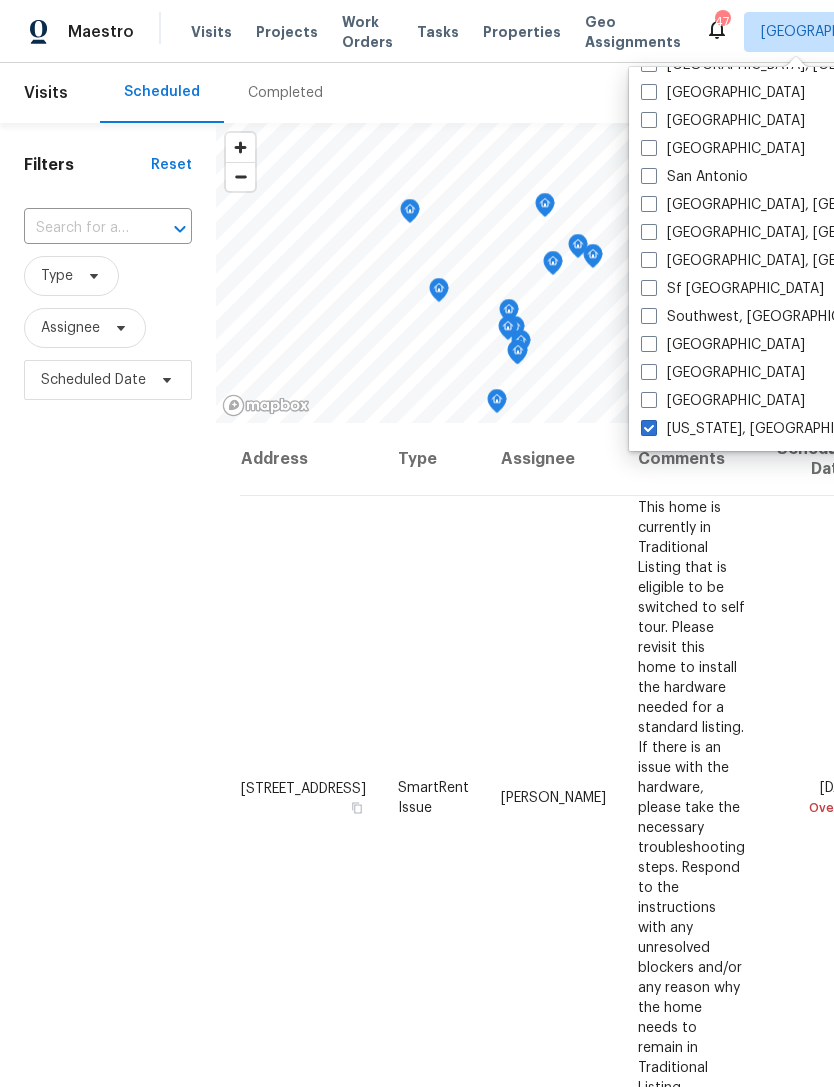 click on "Visits" at bounding box center (211, 32) 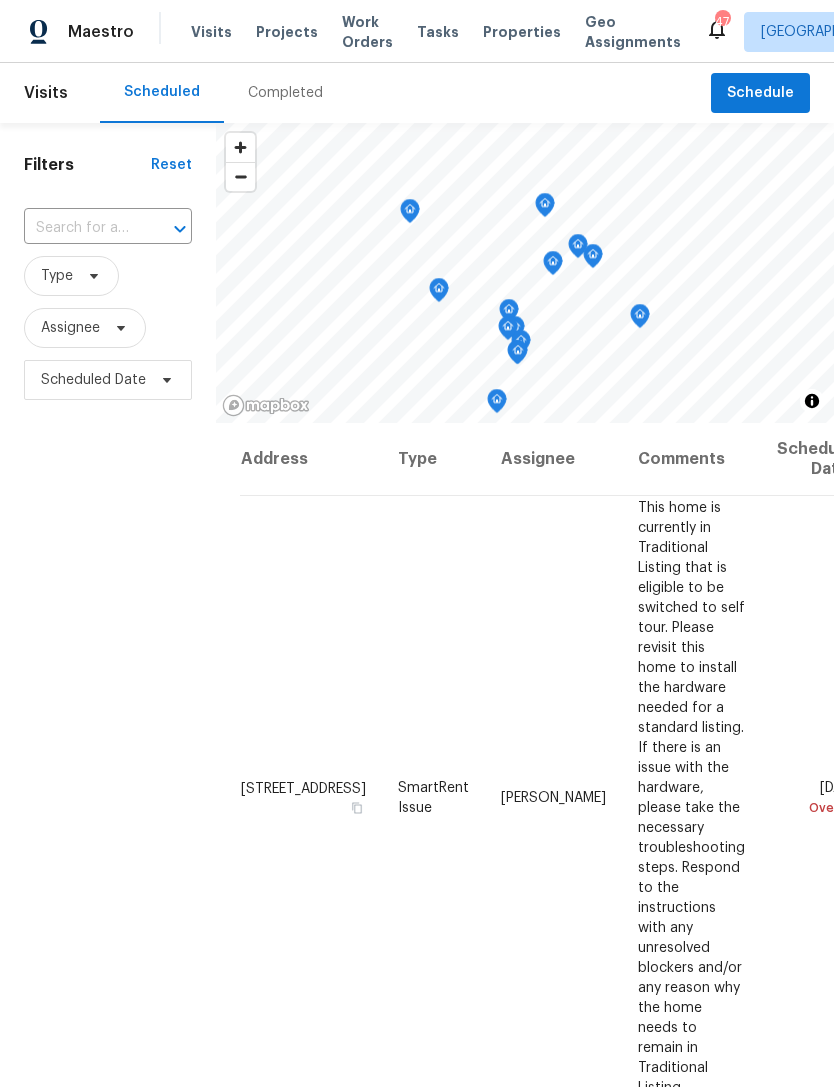 click on "Properties" at bounding box center [522, 32] 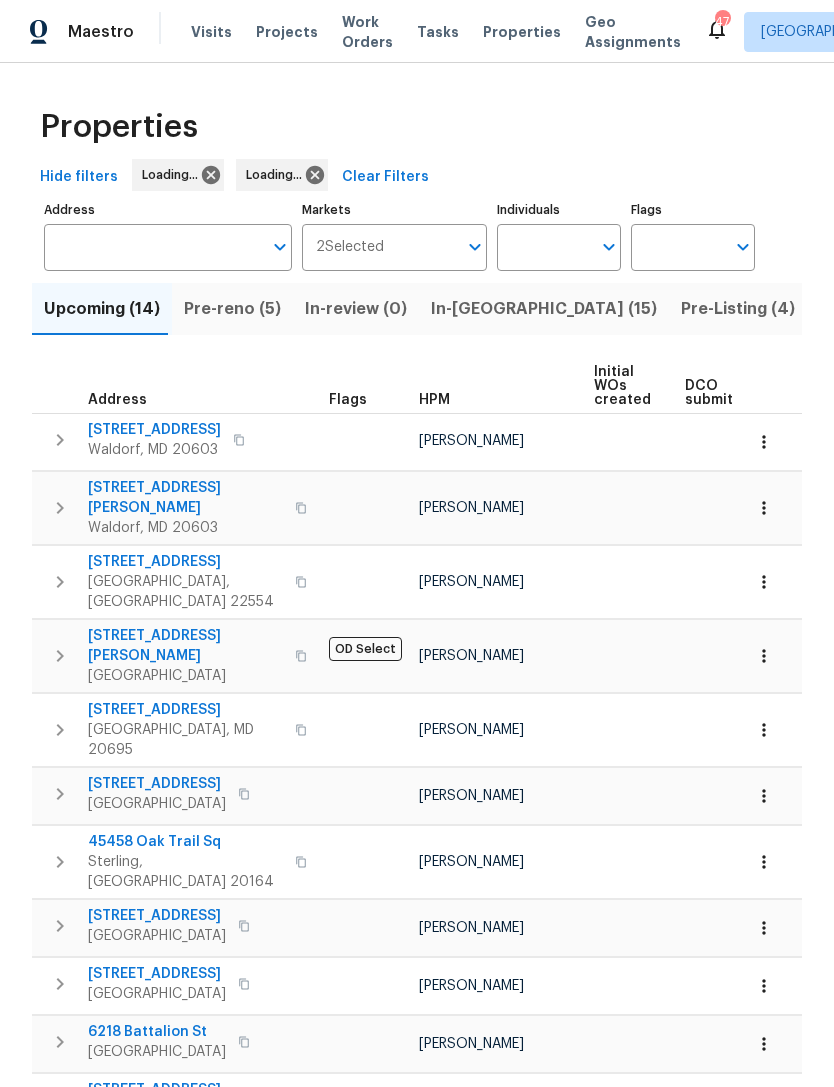 click on "Visits" at bounding box center [211, 32] 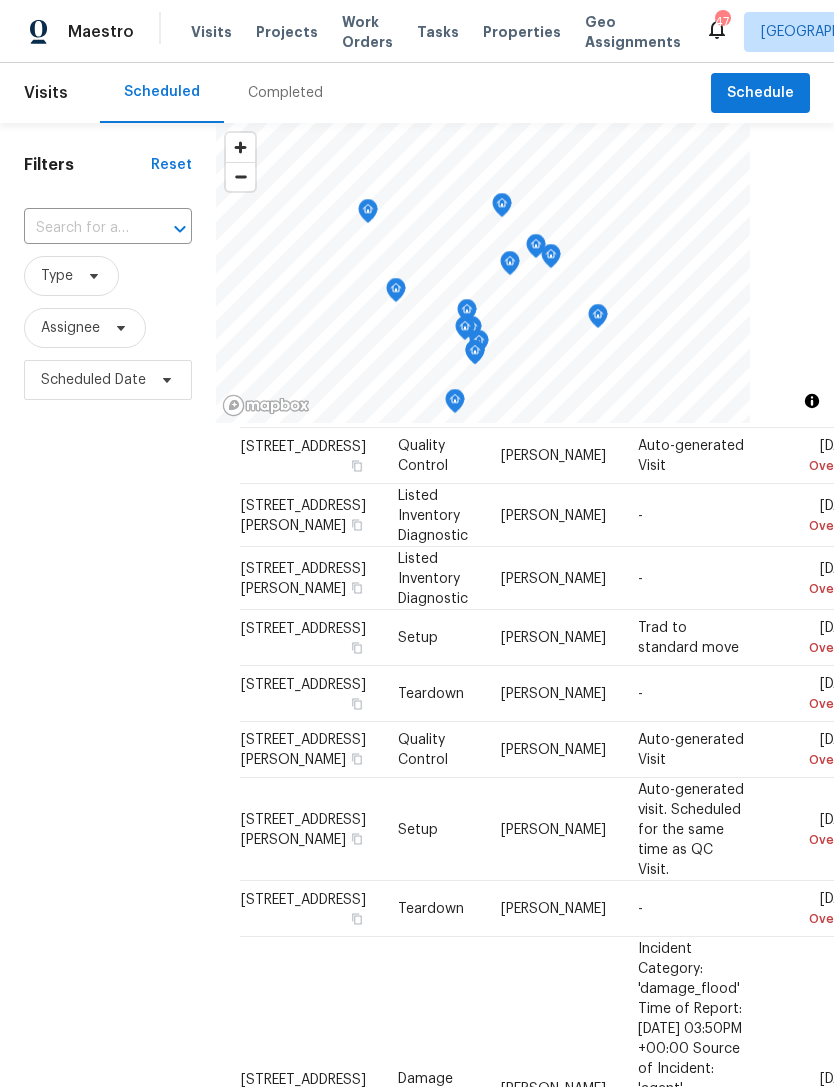 scroll, scrollTop: 3844, scrollLeft: 0, axis: vertical 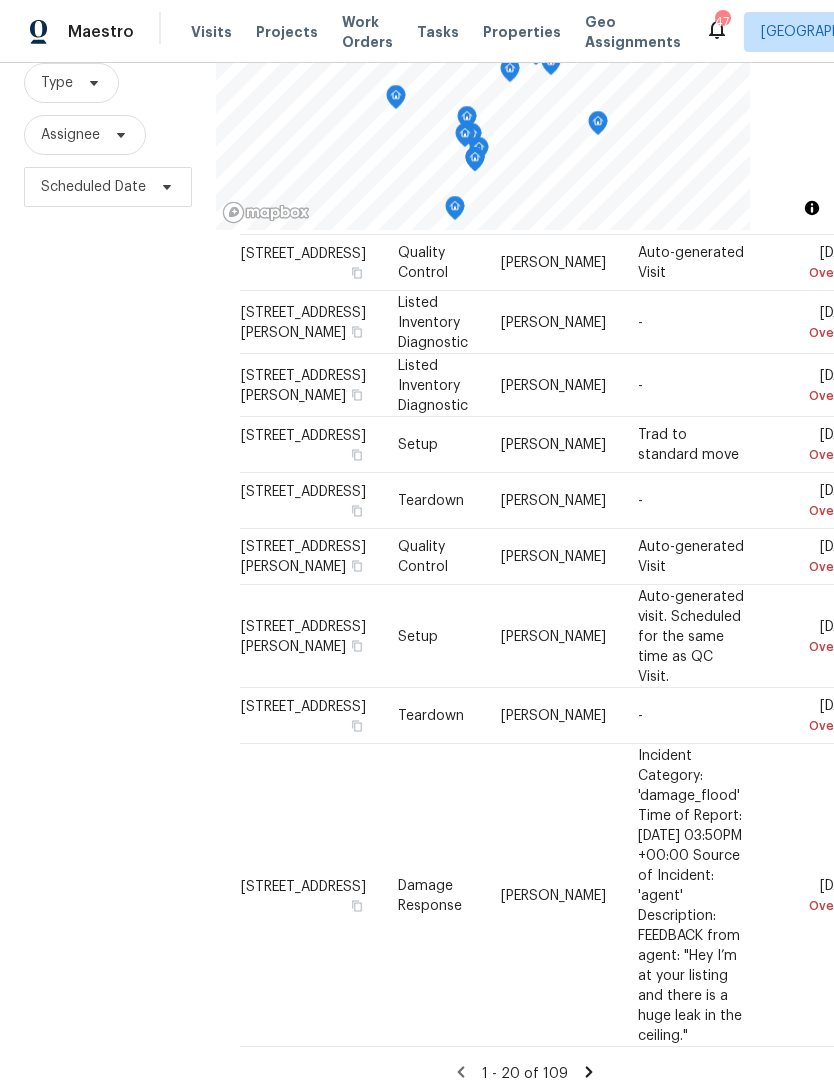 click 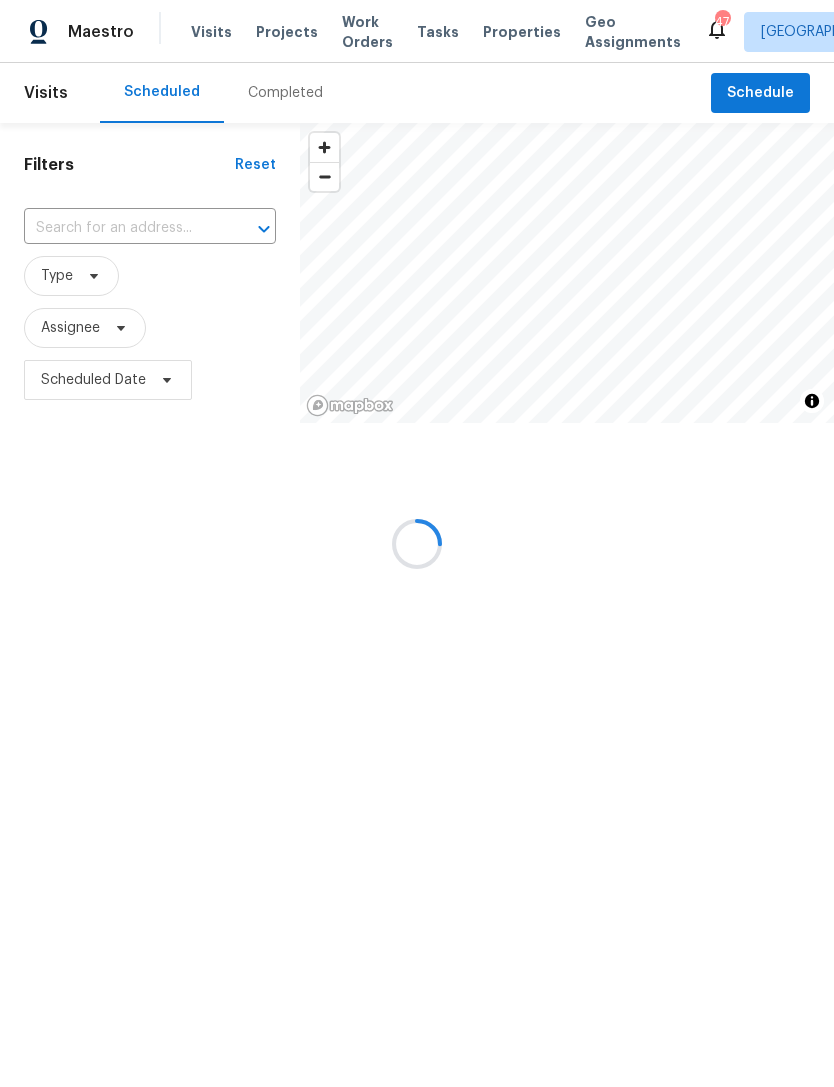scroll, scrollTop: 0, scrollLeft: 0, axis: both 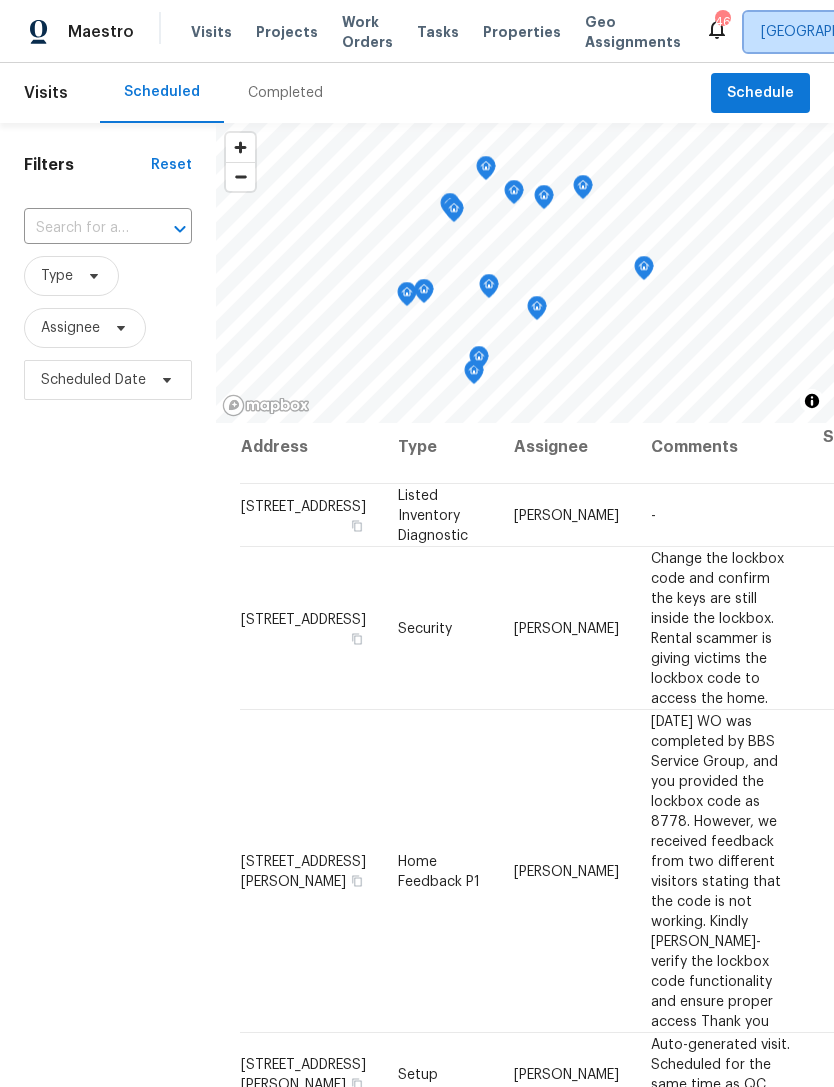 click on "[GEOGRAPHIC_DATA], [GEOGRAPHIC_DATA] + 1" at bounding box center (914, 32) 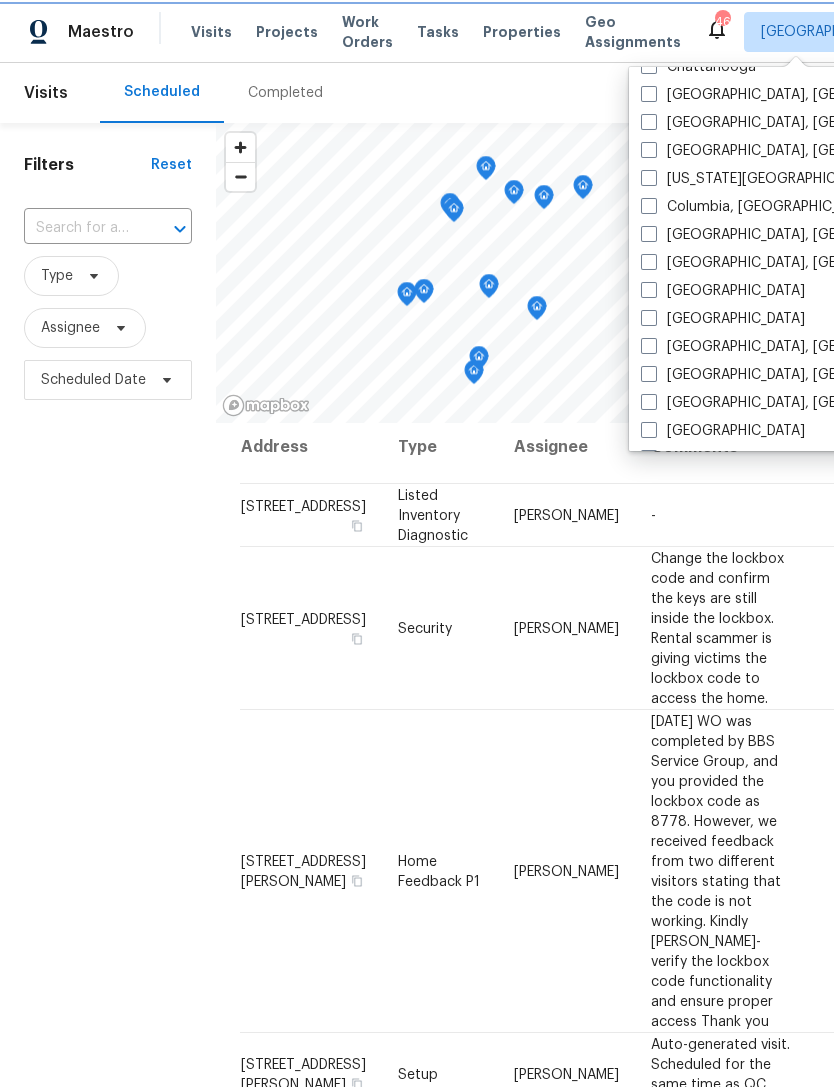 scroll, scrollTop: 365, scrollLeft: 0, axis: vertical 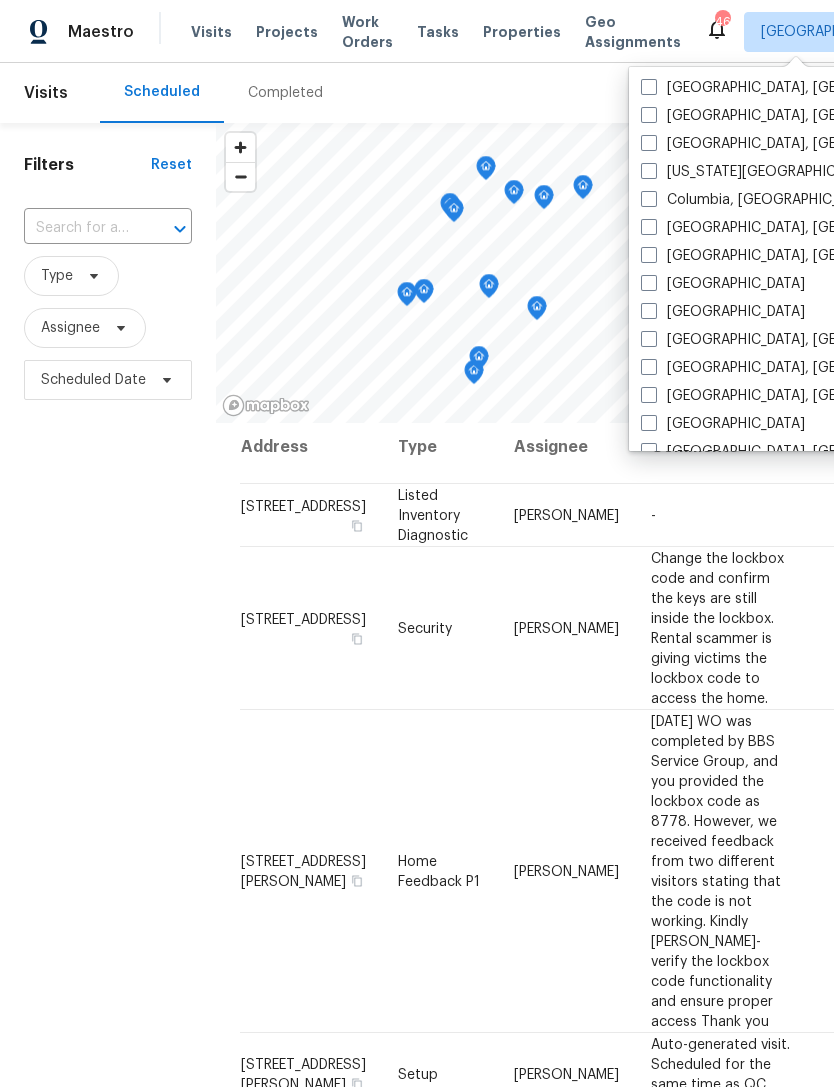 click at bounding box center [649, 395] 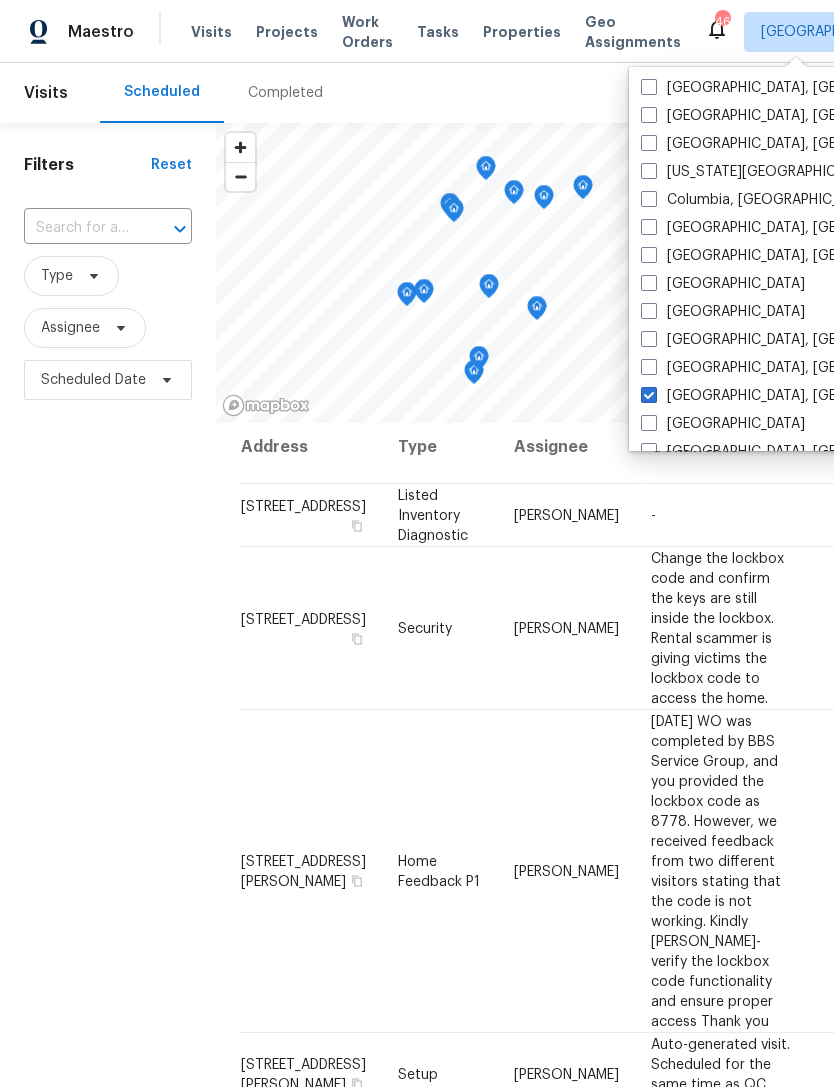 checkbox on "true" 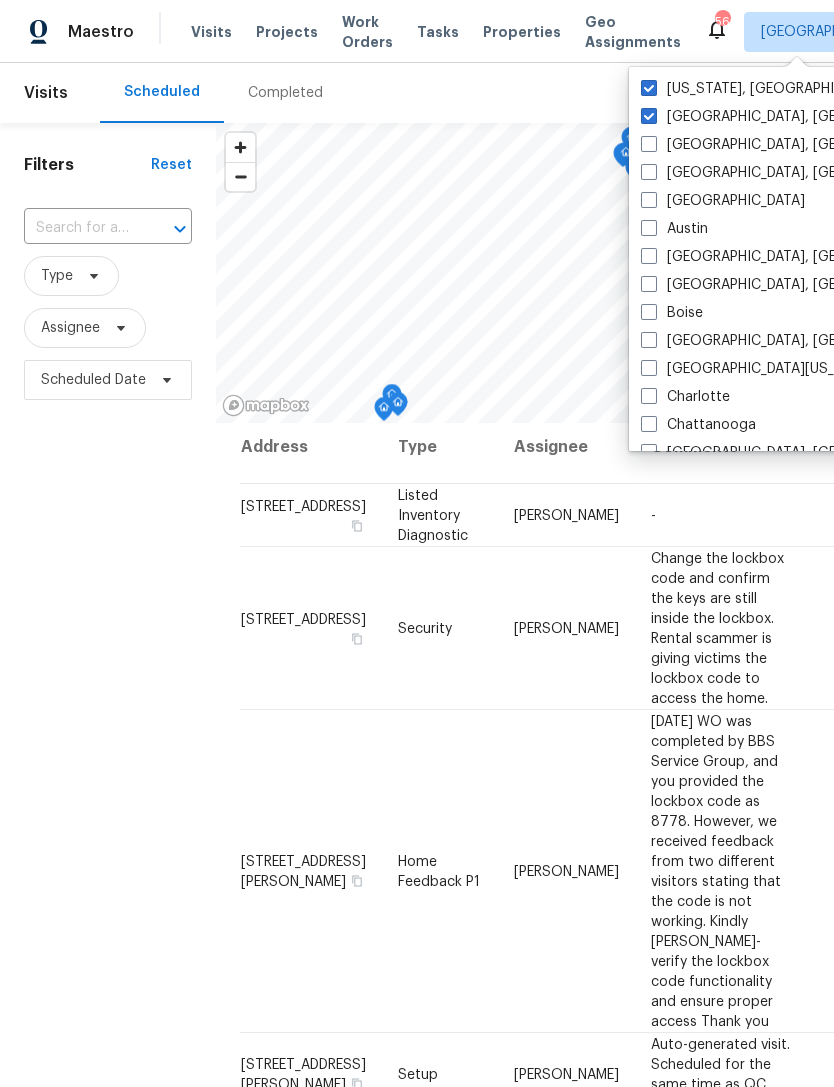 scroll, scrollTop: 0, scrollLeft: 0, axis: both 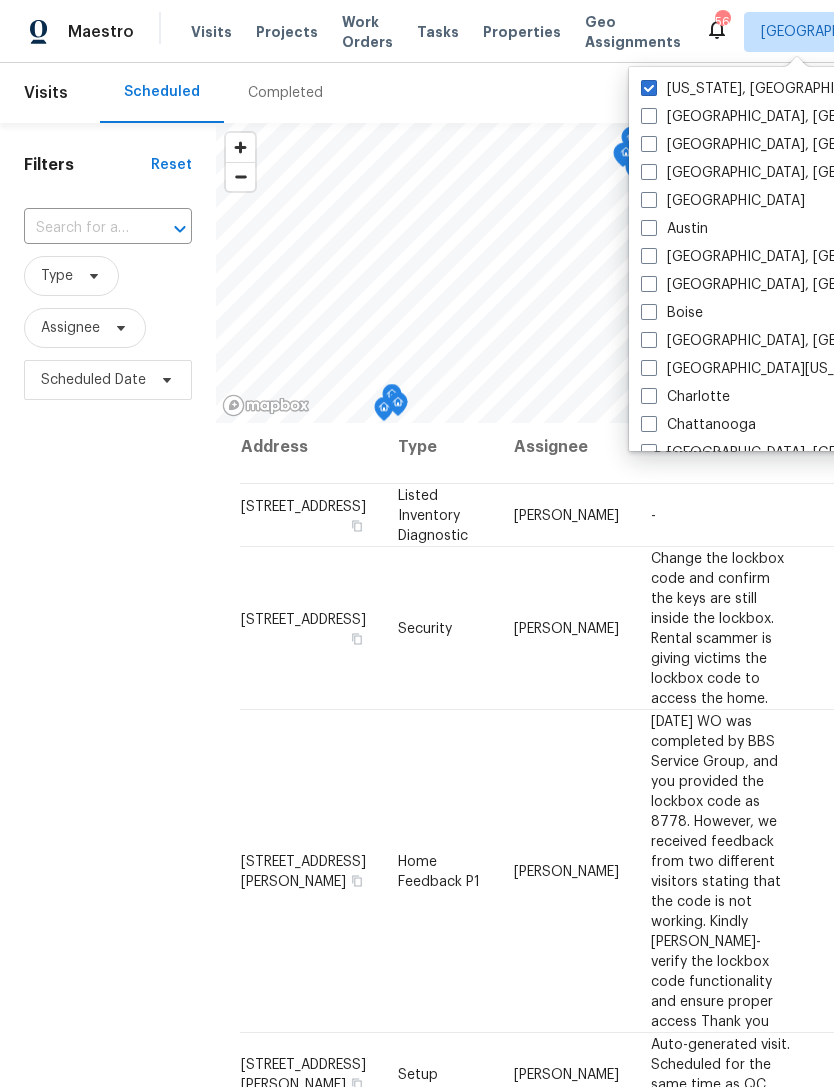 checkbox on "false" 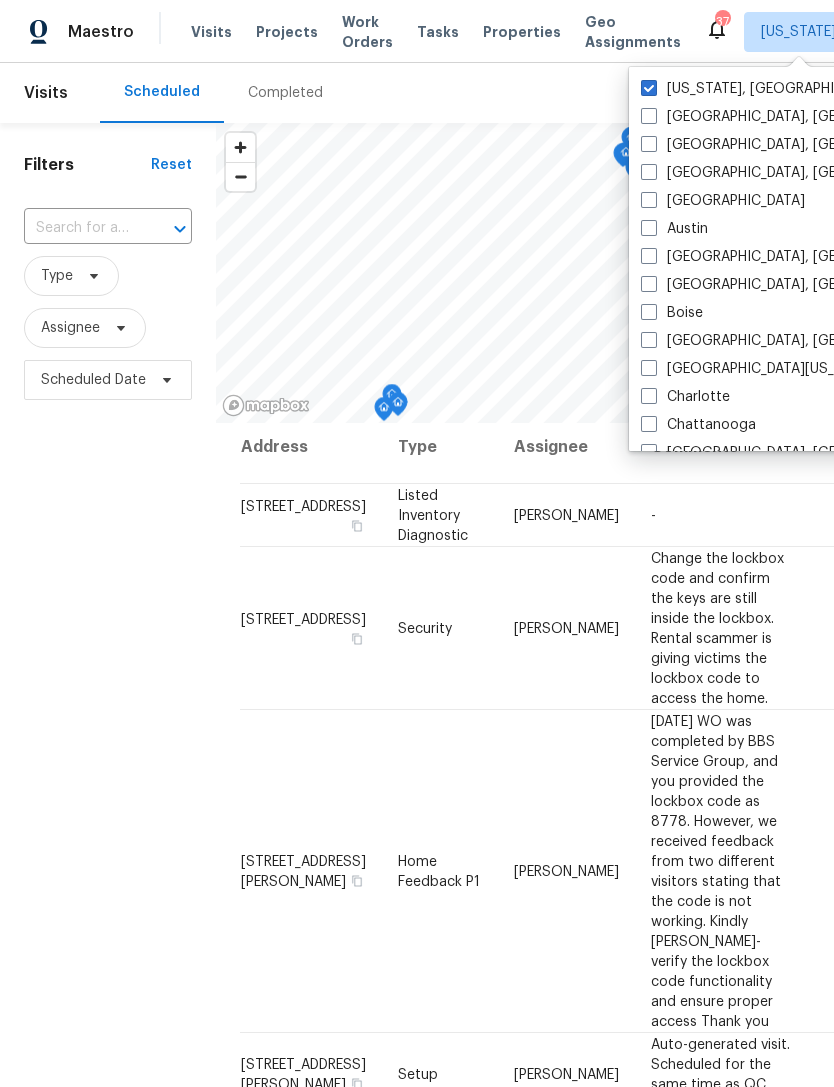 click on "Visits" at bounding box center (211, 32) 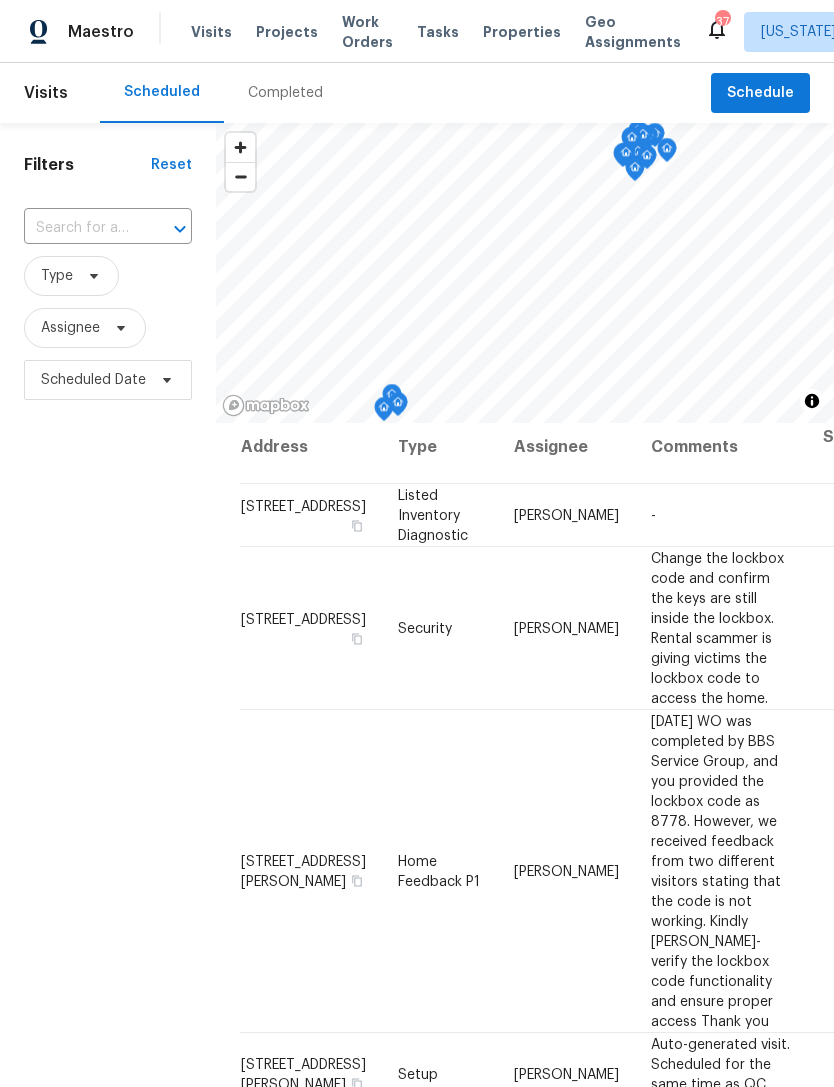 click on "Properties" at bounding box center [522, 32] 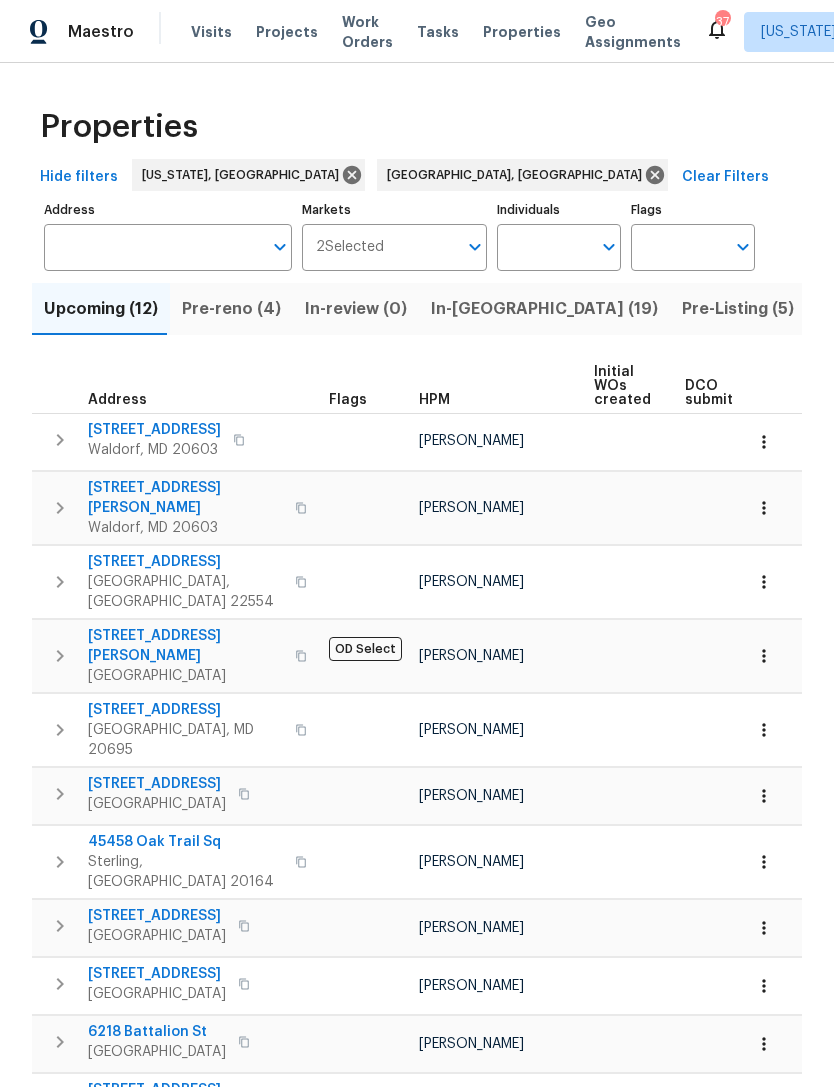 click on "Visits" at bounding box center (211, 32) 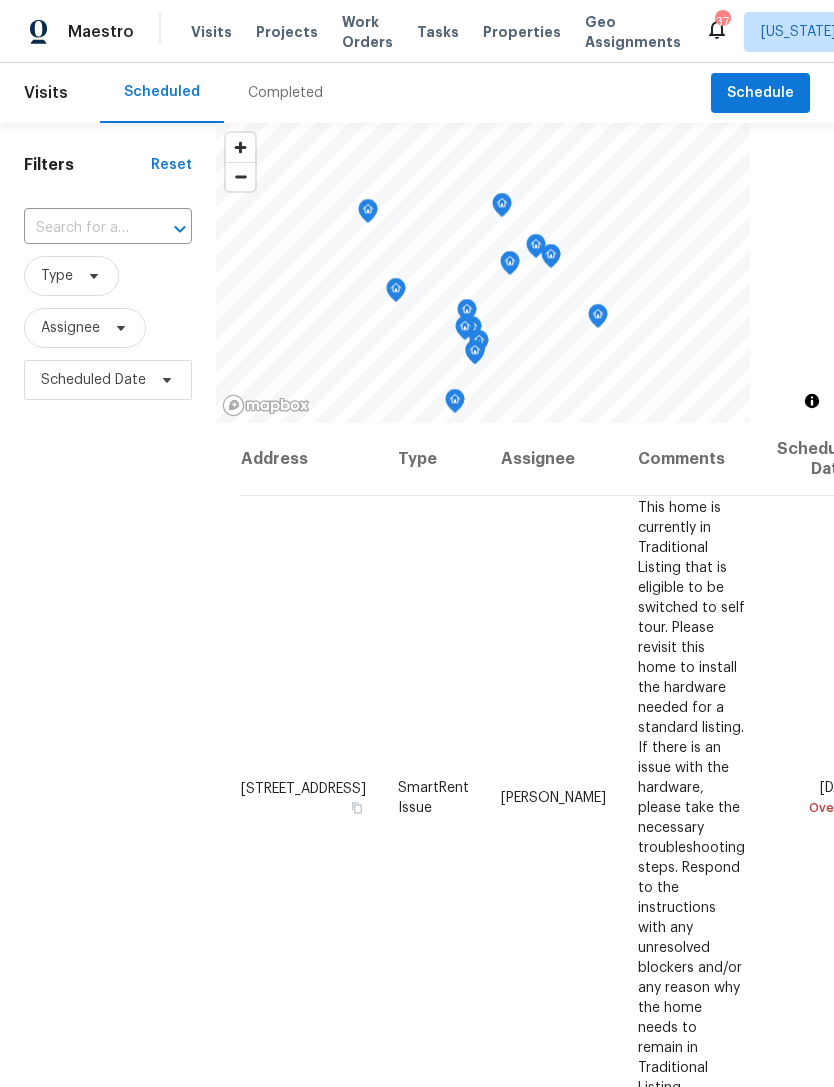 click on "Completed" at bounding box center (285, 93) 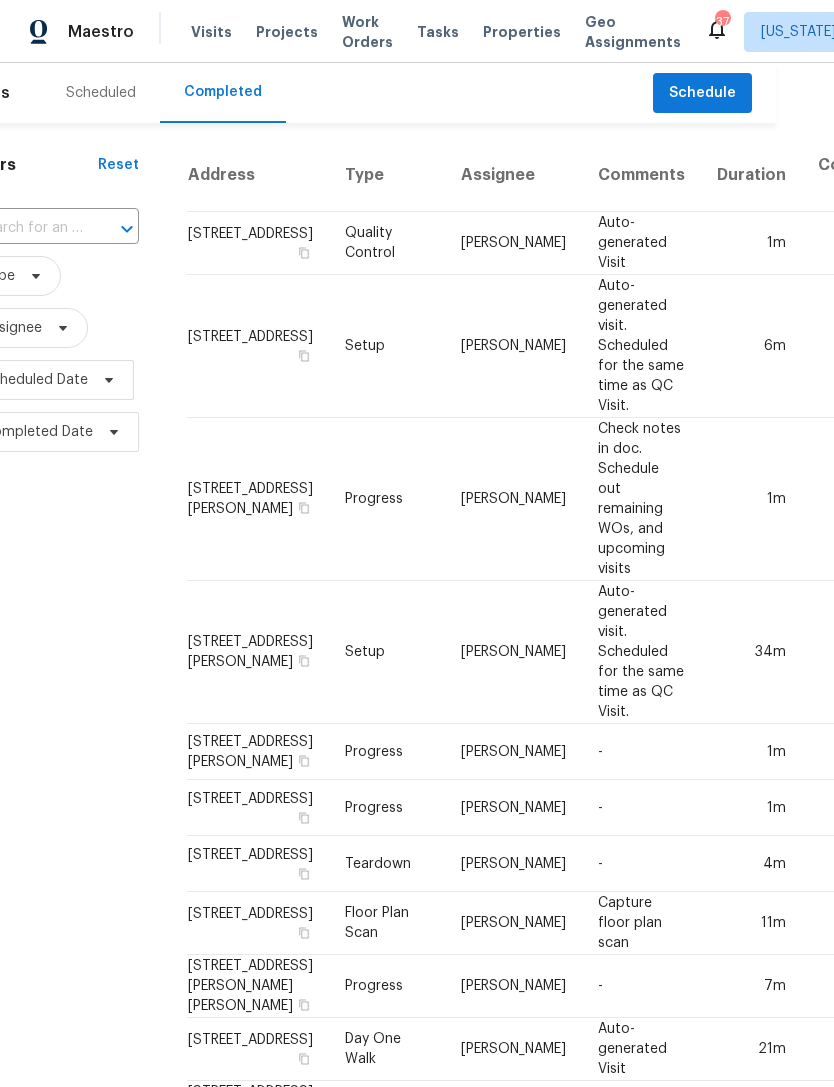 scroll, scrollTop: 0, scrollLeft: 58, axis: horizontal 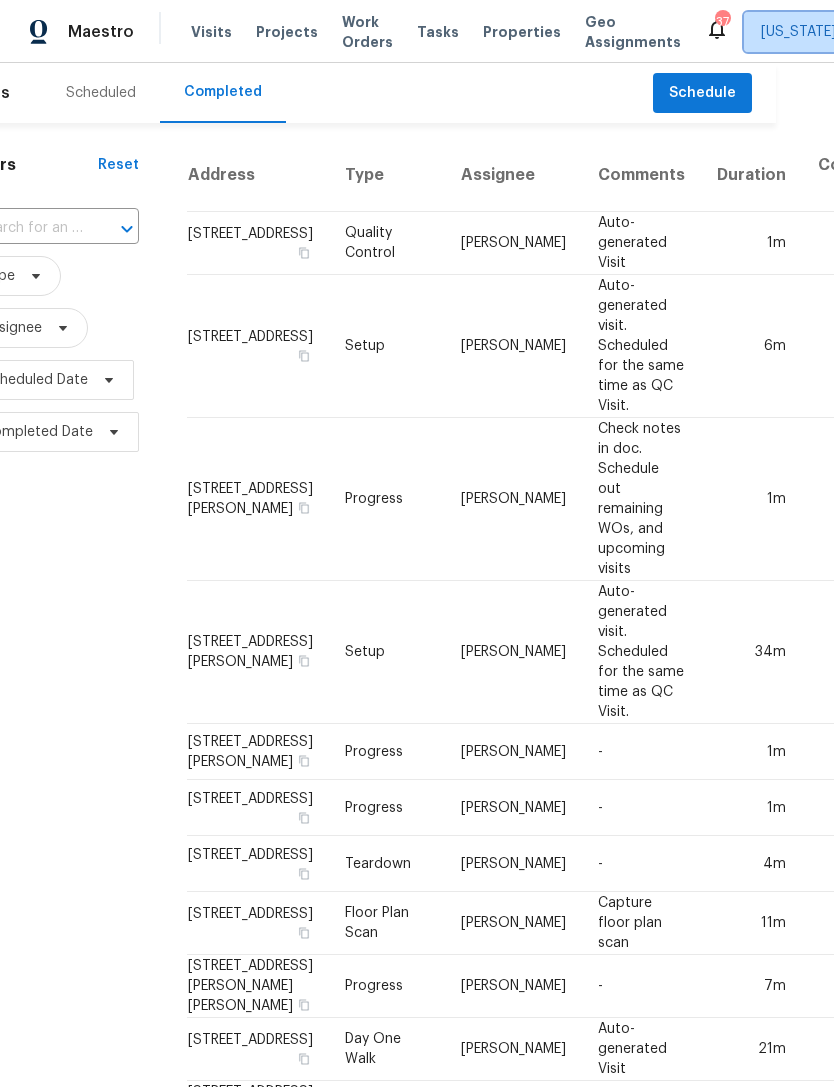 click on "Washington, DC + 1" at bounding box center (897, 32) 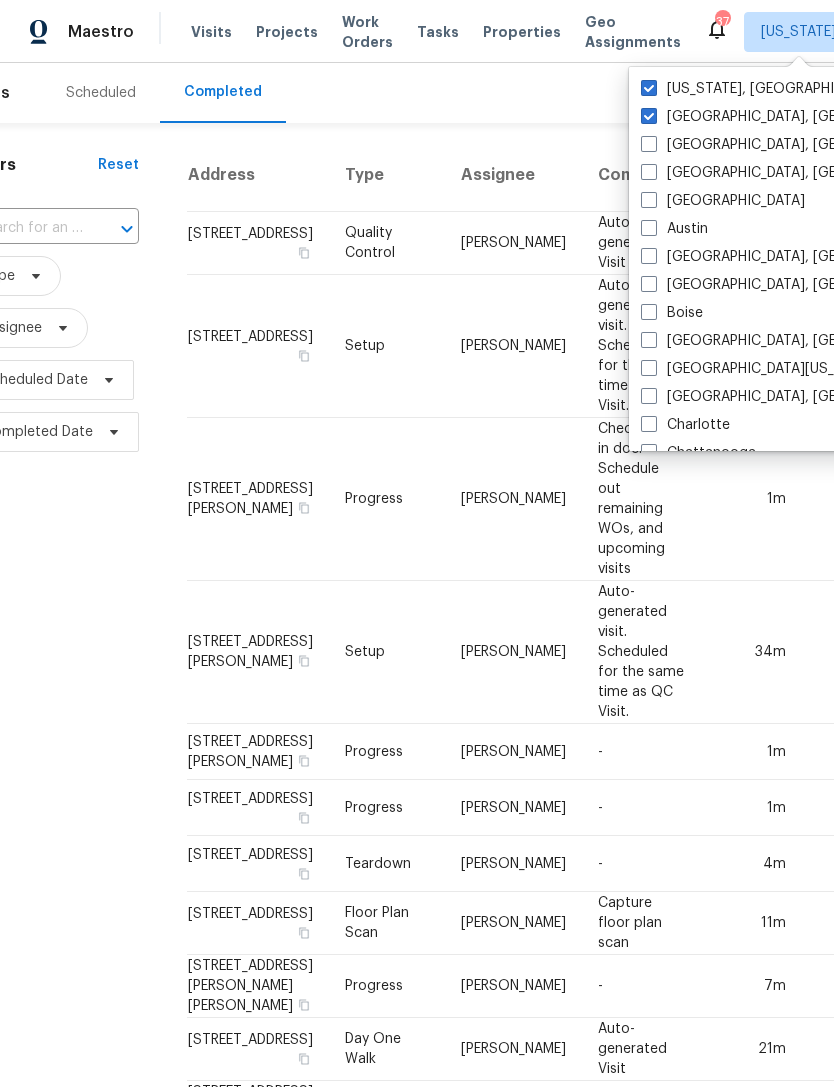 click at bounding box center [649, 88] 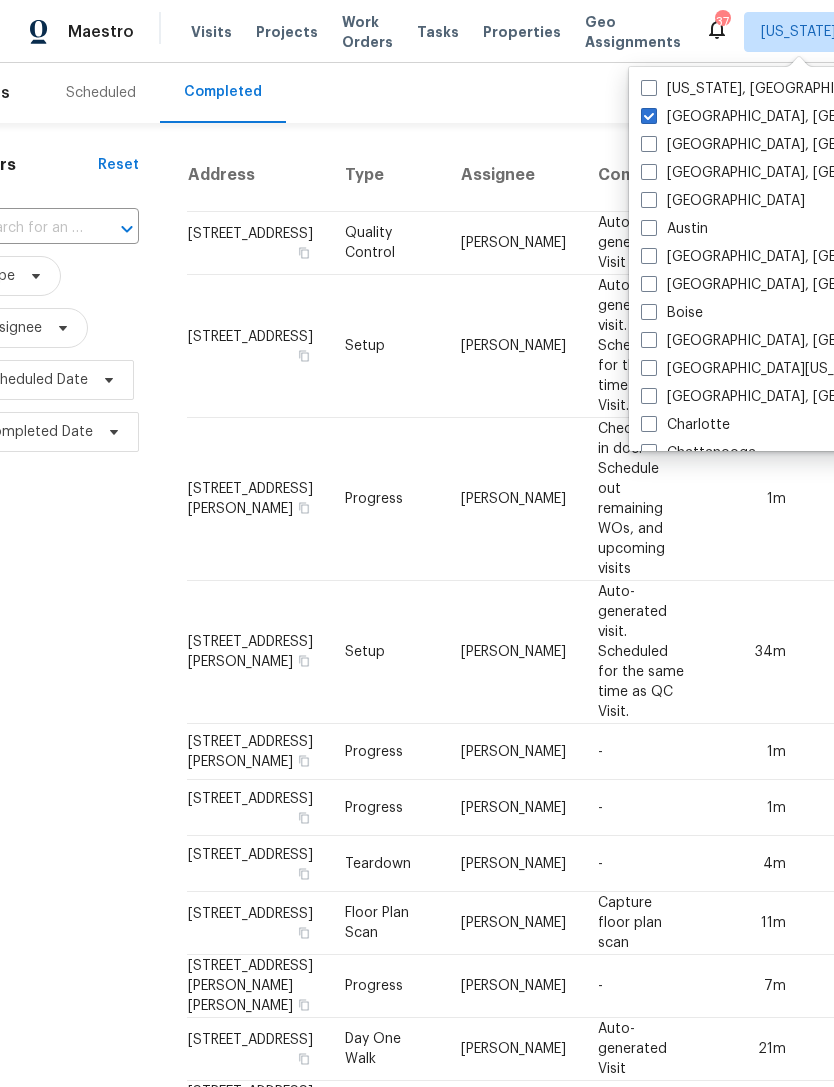 checkbox on "false" 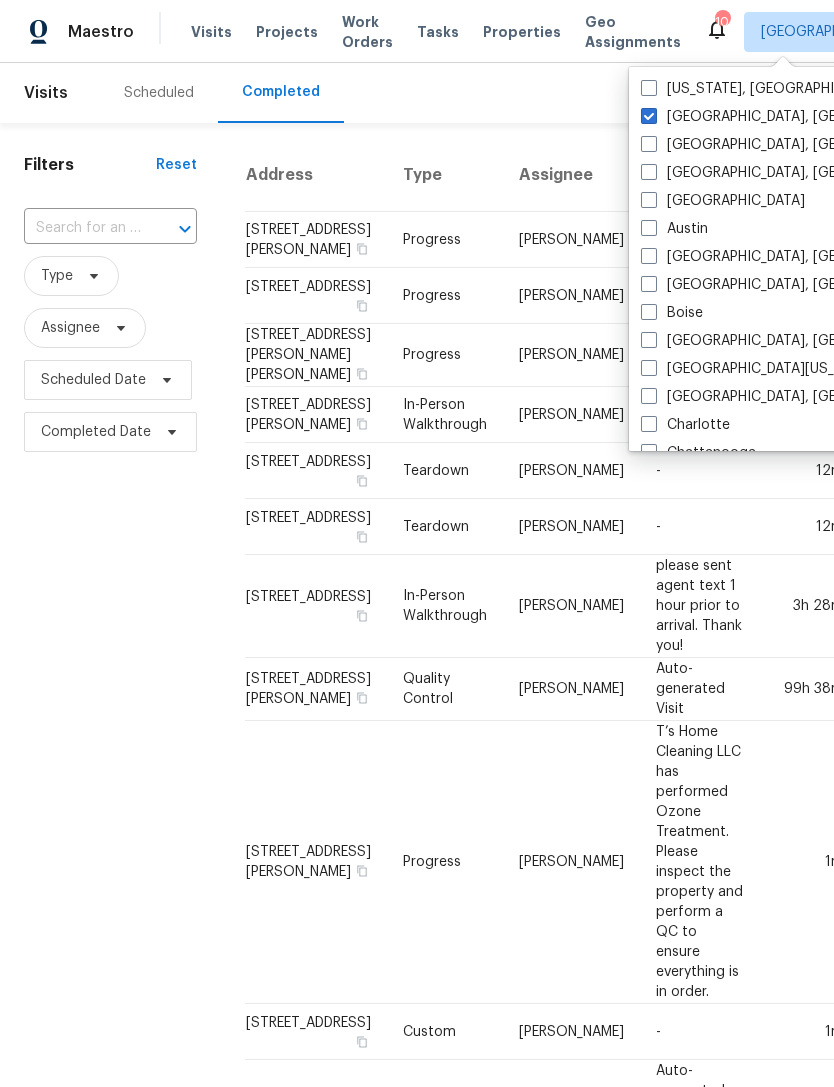 click on "Properties" at bounding box center [522, 32] 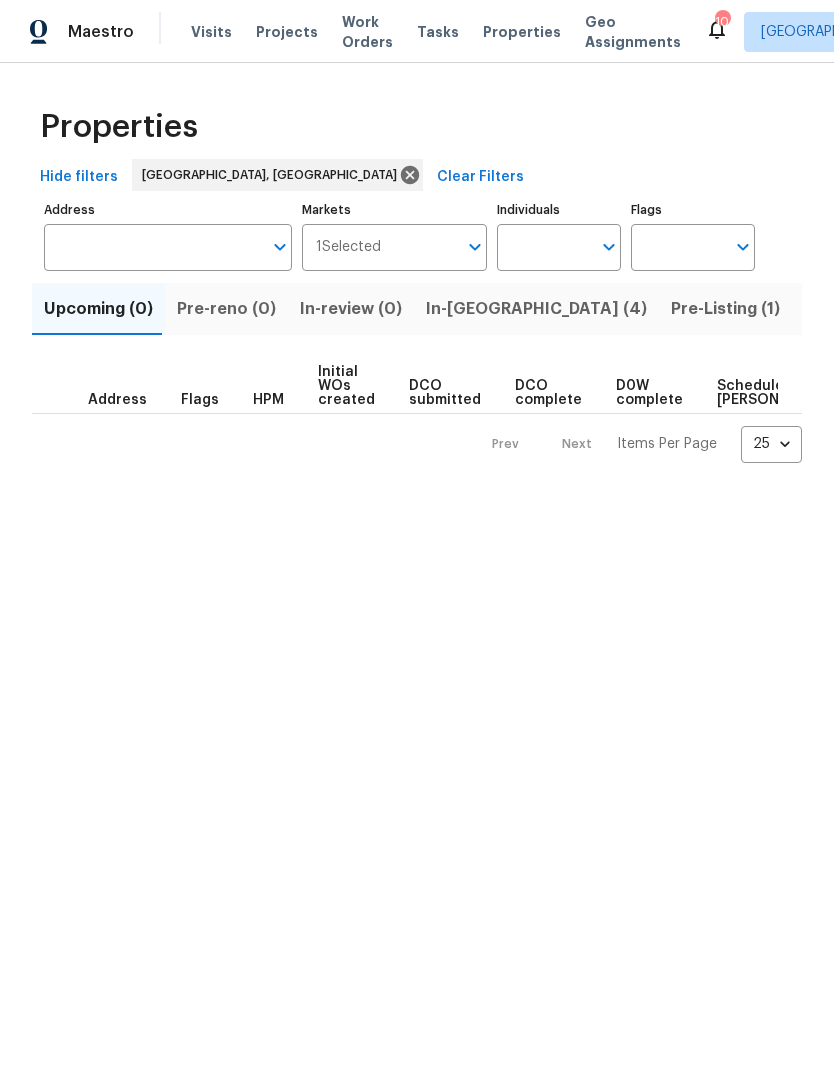 click on "Visits" at bounding box center [211, 32] 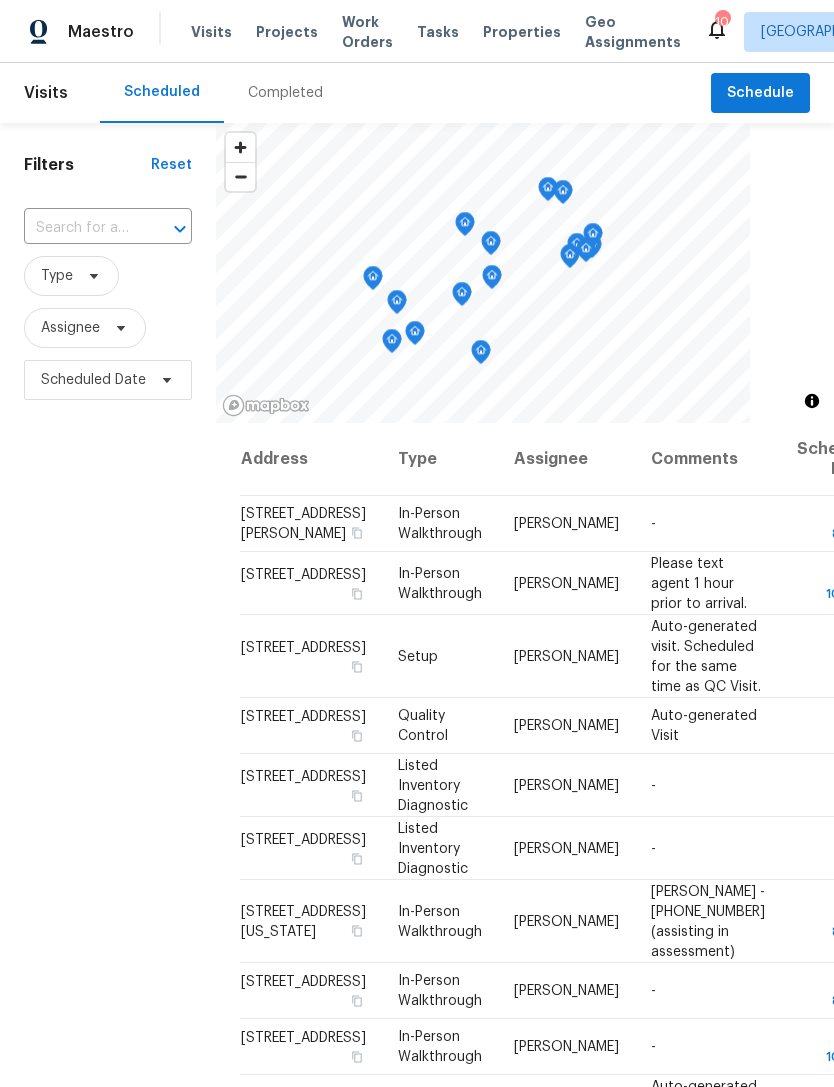 click on "Completed" at bounding box center [285, 93] 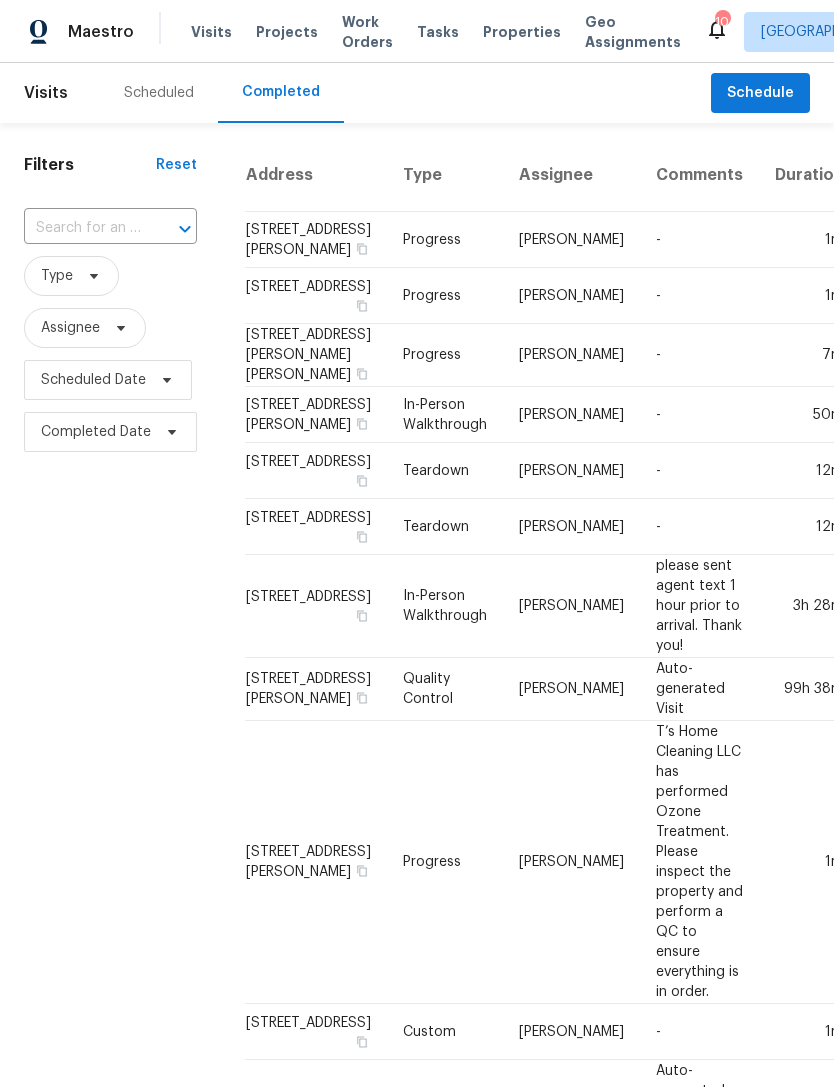 scroll, scrollTop: 0, scrollLeft: 0, axis: both 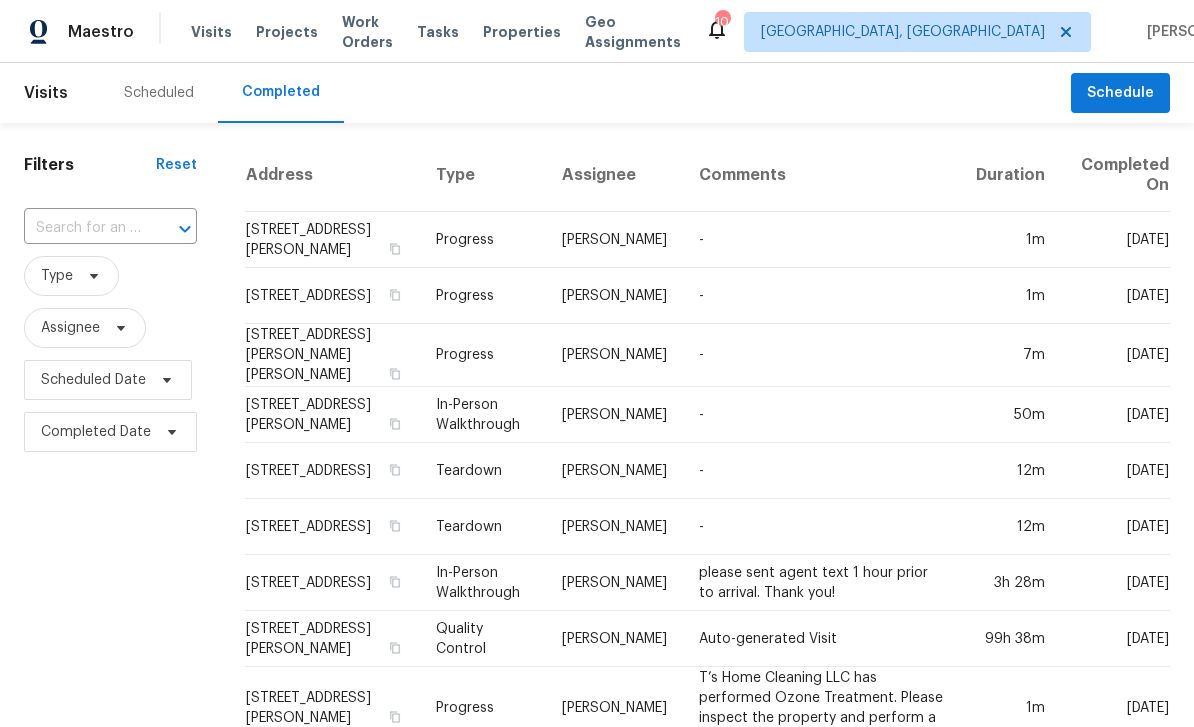 click on "T’s Home Cleaning LLC has performed Ozone Treatment. Please inspect the property and perform a QC to ensure everything is in order." at bounding box center (822, 708) 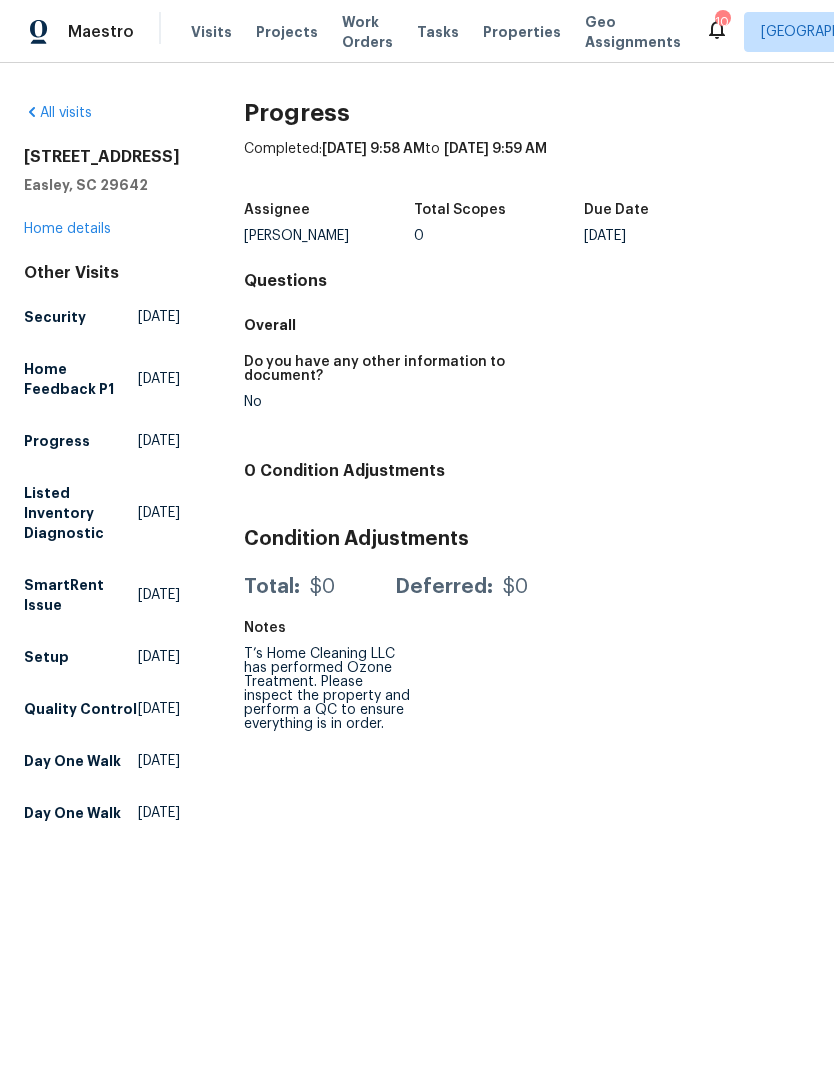 click on "Work Orders" at bounding box center (367, 32) 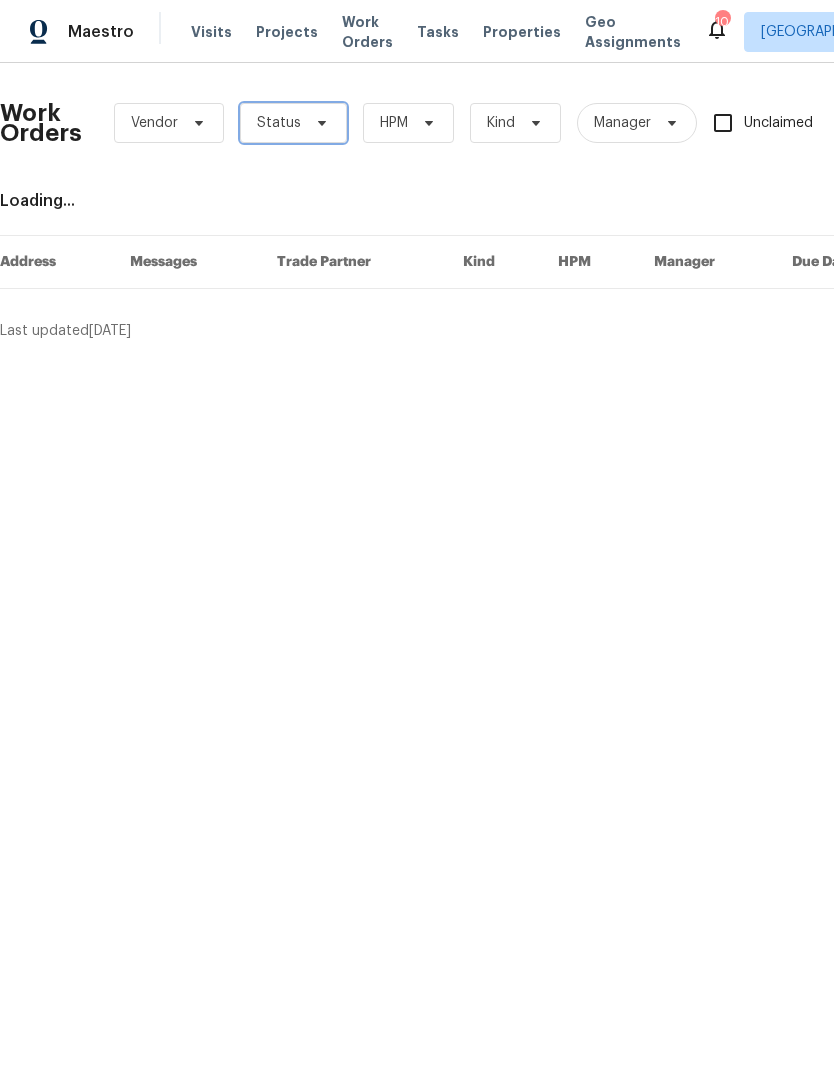 click 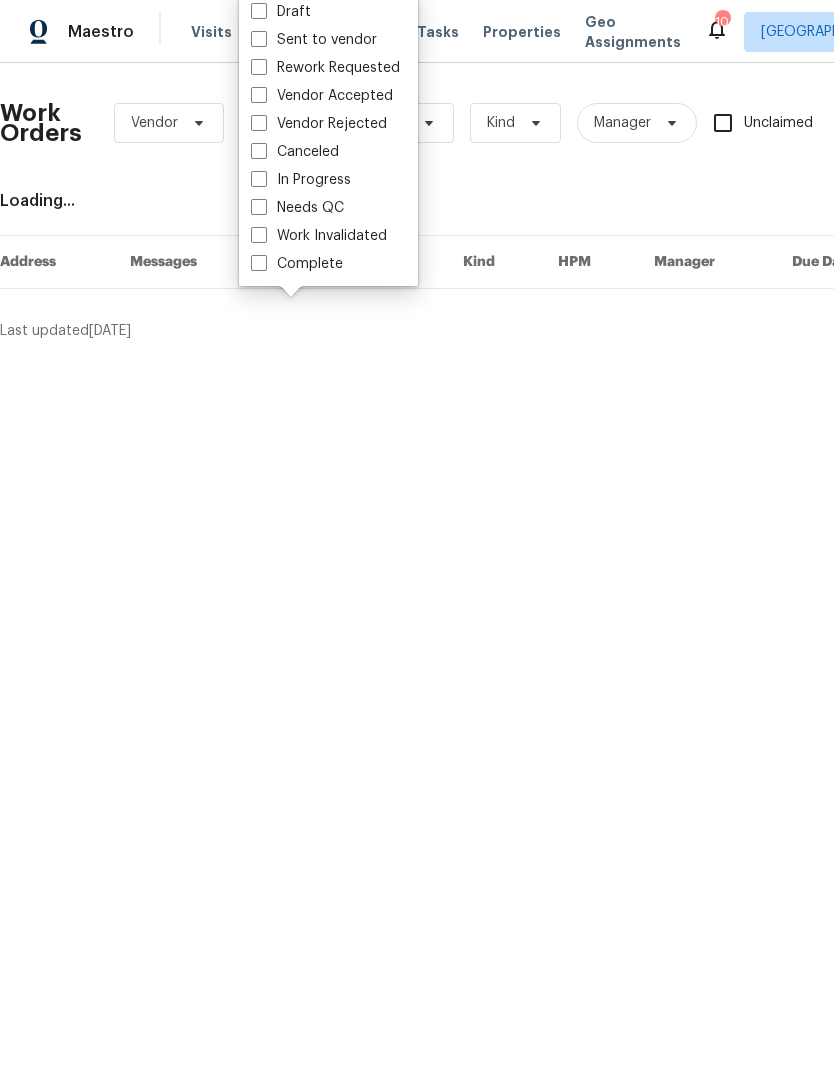 click at bounding box center [259, 207] 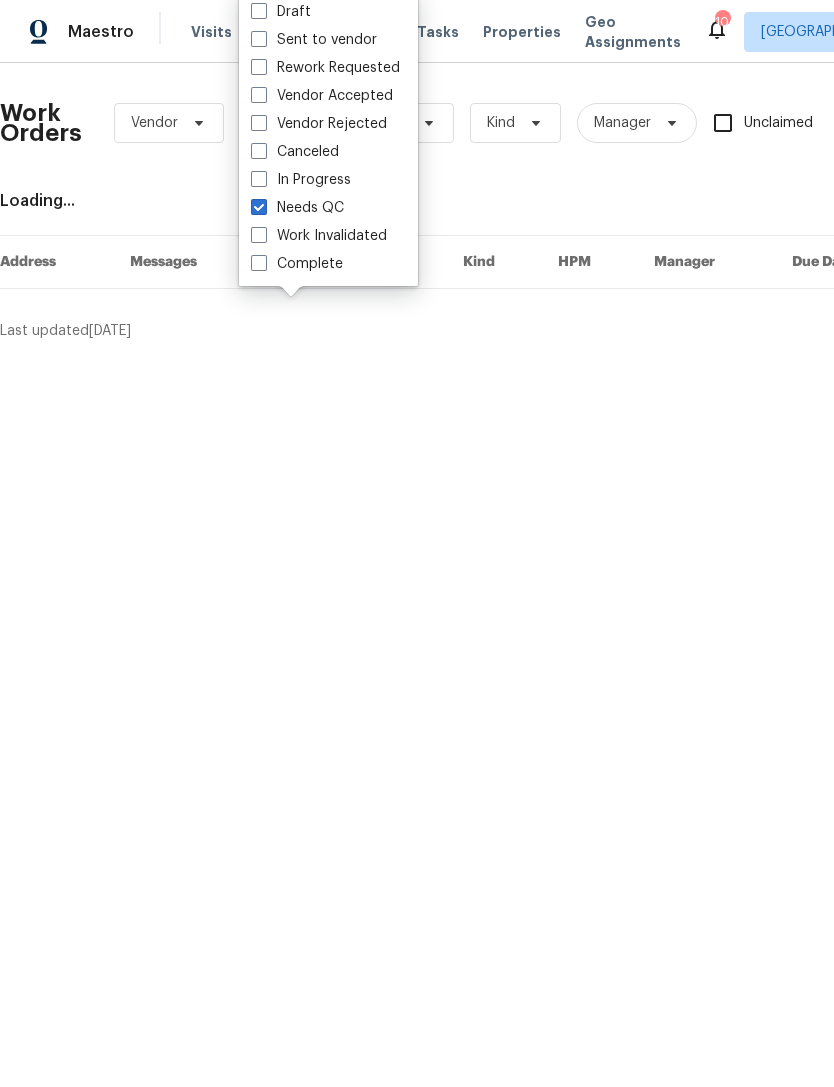 checkbox on "true" 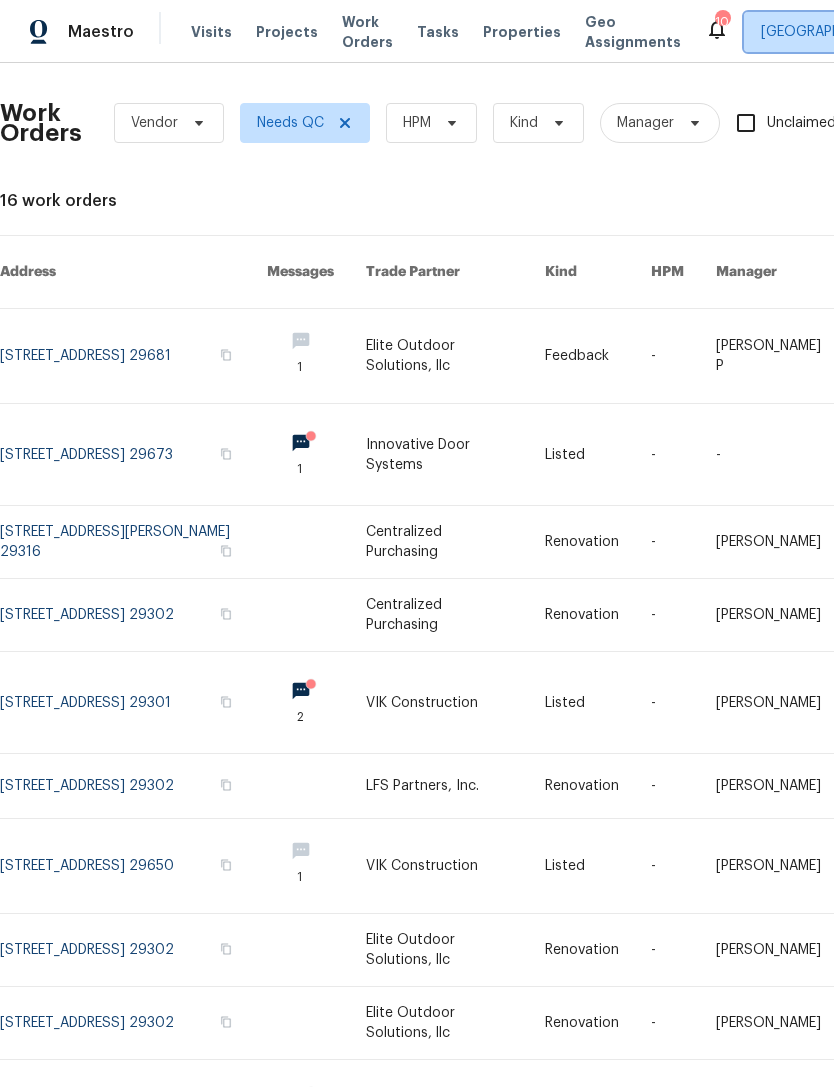 click on "[GEOGRAPHIC_DATA], [GEOGRAPHIC_DATA]" at bounding box center (903, 32) 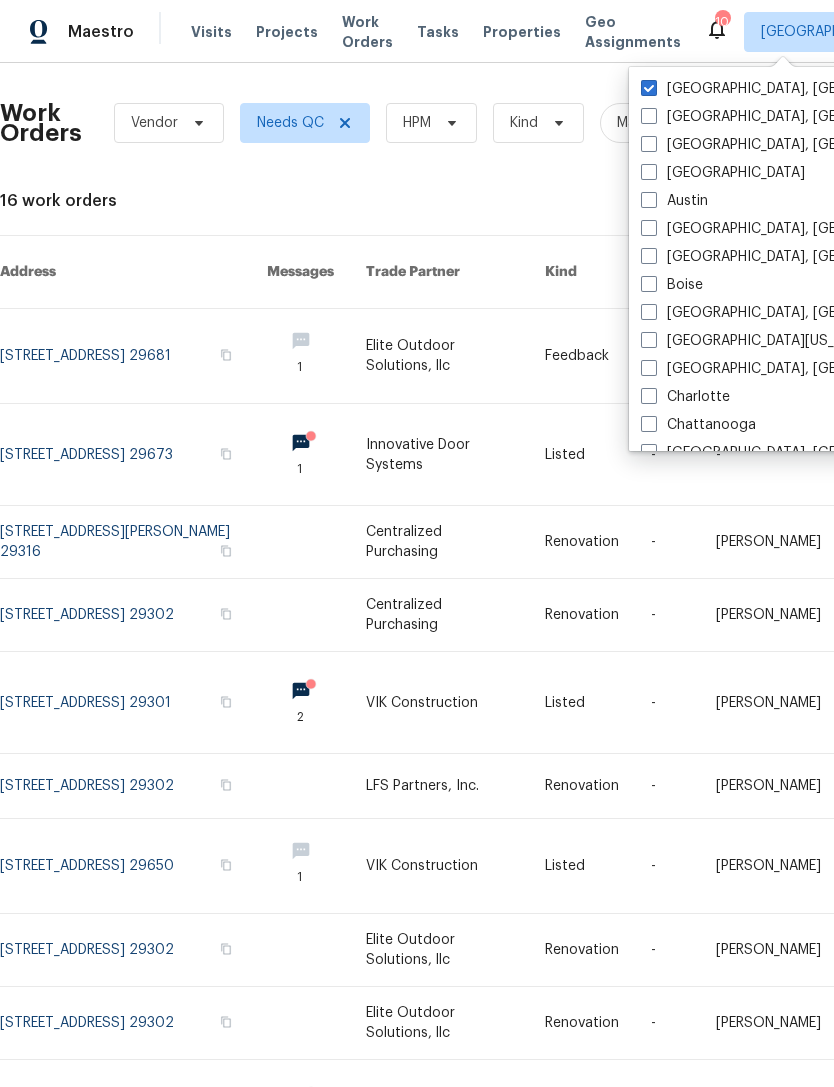 scroll, scrollTop: 0, scrollLeft: 0, axis: both 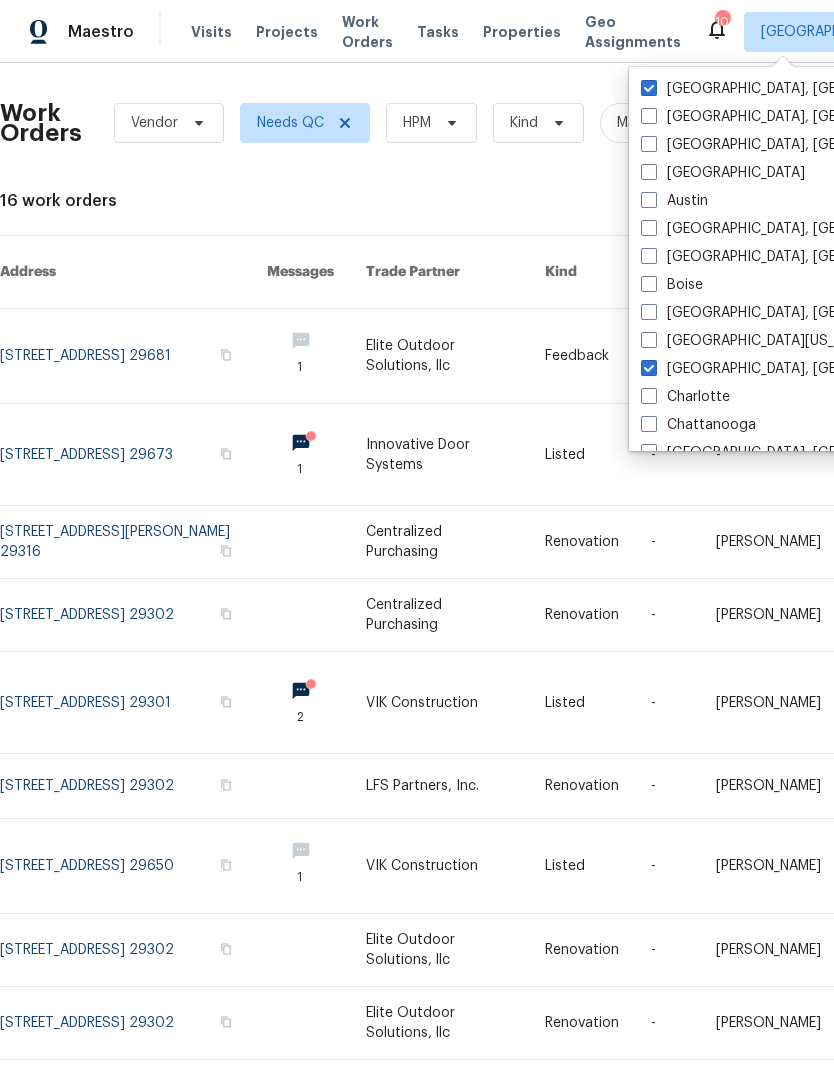 checkbox on "true" 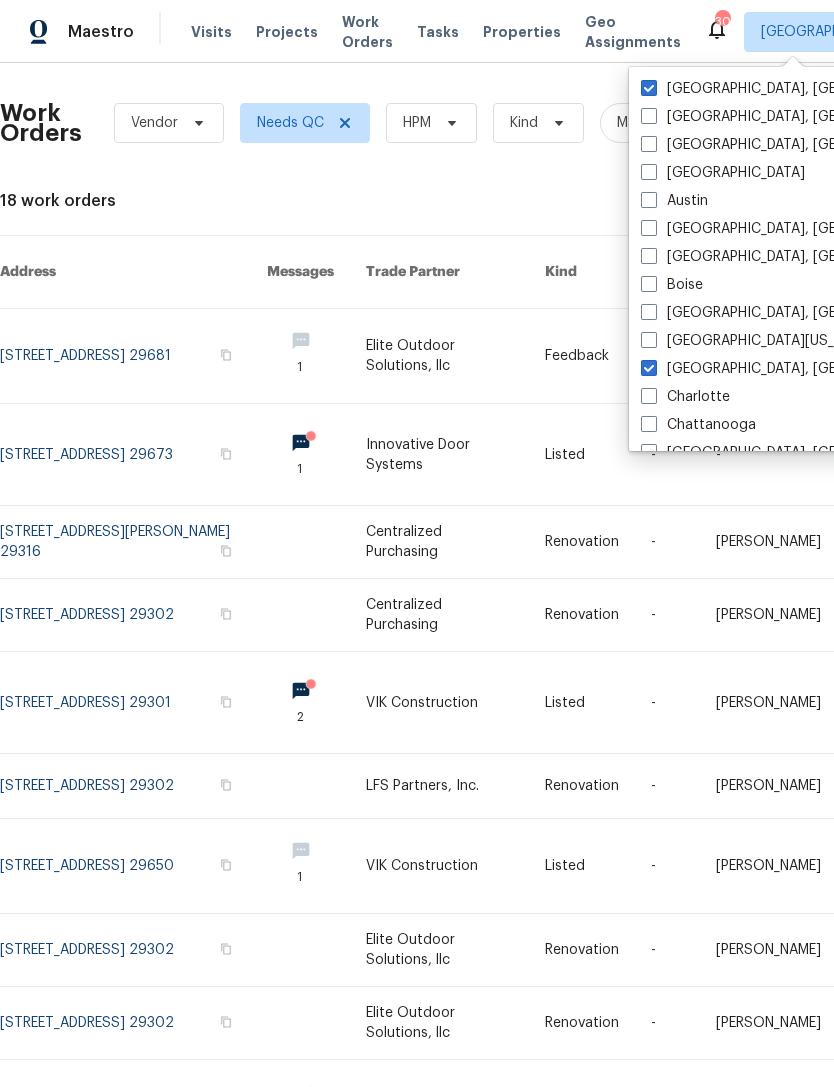 click on "Greenville, SC Albuquerque, NM Asheville, NC Atlanta Austin Baltimore, MD Birmingham, AL Boise Boston, MA Central California, CA Charleston, SC Charlotte Chattanooga Chicago, IL Cincinnati, OH Cleveland, OH Colorado Springs, CO Columbia, SC Columbus, OH Corpus Christi, TX Dallas Denver Detroit, MI Greensboro, NC Houston Indianapolis, IN Jacksonville Kansas City Killeen, TX Knoxville, TN Las Vegas Los Angeles Louisville In, KY Memphis, TN Miami, FL Minneapolis Nashville New York New Jersey Northern Colorado Oklahoma City, OK Orlando Philadelphia, PA Phoenix Portland Prescott, AZ Raleigh Reno, NV Richmond, VA Riverside Sacramento Salt Lake City San Antonio San Diego, CA Savannah, GA Seattle, WA Sf Bay Area Southwest, FL St Louis Tampa Tucson Washington, DC" at bounding box center [836, 259] 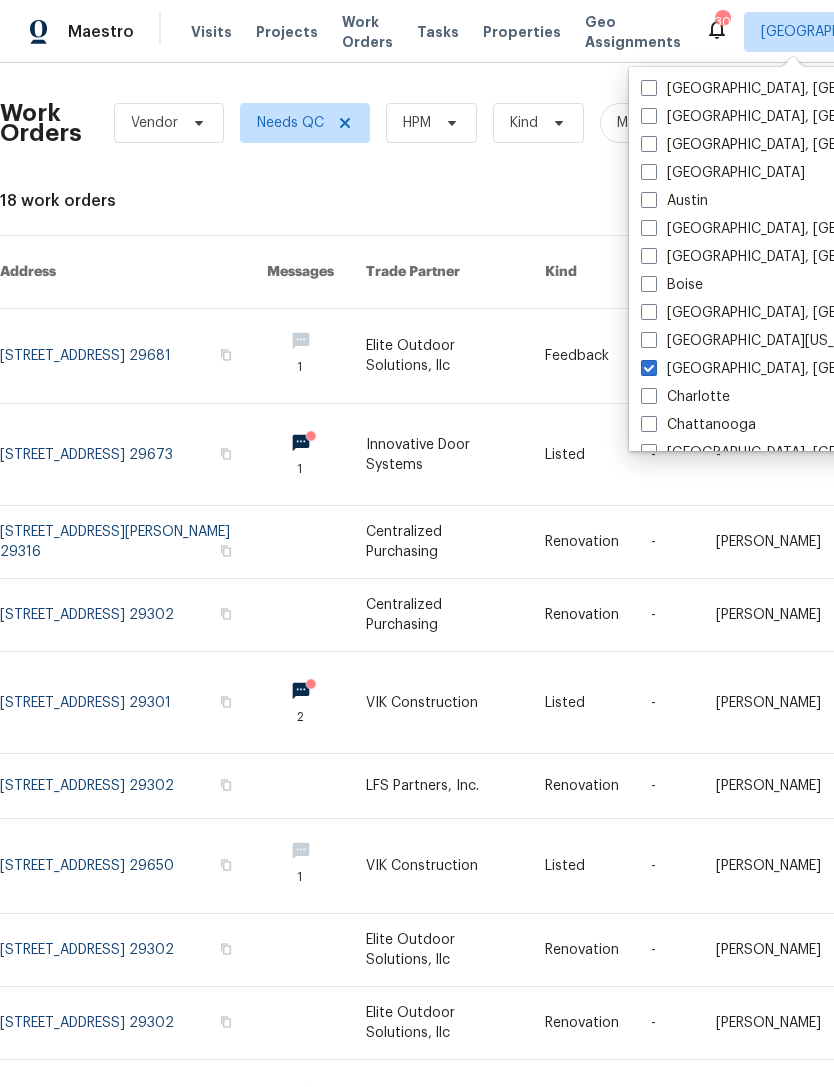 checkbox on "false" 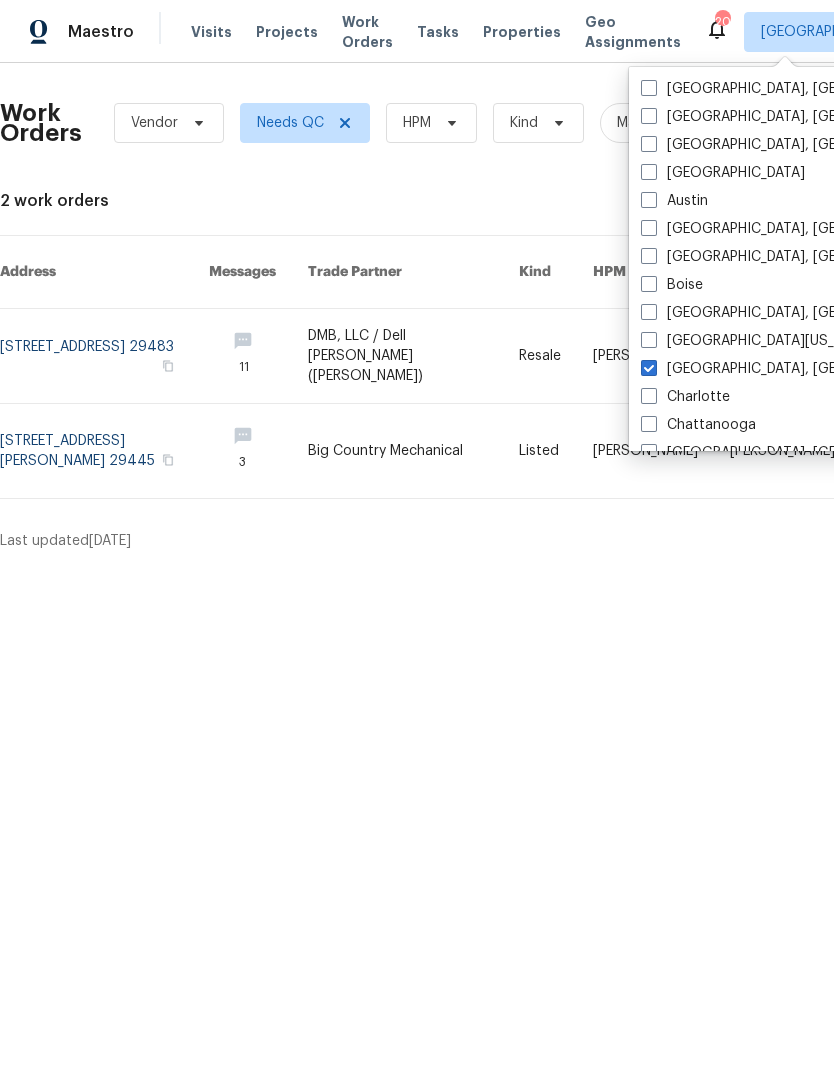 click on "Maestro Visits Projects Work Orders Tasks Properties Geo Assignments 20 Charleston, SC Raymond Roberts Work Orders Vendor Needs QC HPM Kind Manager Unclaimed ​ View Reno Index 2 work orders Address Messages Trade Partner Kind HPM Manager Due Date Budget Status 217 Forsythia Ave, Summerville, SC   29483 11 DMB, LLC / Dell Bryson (Heise) Resale Matt Davidson - 7/7/2025 $3,450.00 Needs QC 242 Daniels Creek Cir, Goose Creek, SC   29445 3 Big Country Mechanical Listed Matt Davidson Matt Davidson 6/20/2025 $3,350.00 Needs QC Last updated  7/15/2025 1  of  1
Greenville, SC Albuquerque, NM Asheville, NC Atlanta Austin Baltimore, MD Birmingham, AL Boise Boston, MA Central California, CA Charleston, SC Charlotte Chattanooga Chicago, IL Cincinnati, OH Cleveland, OH Colorado Springs, CO Columbia, SC Columbus, OH Corpus Christi, TX Dallas Denver Detroit, MI Greensboro, NC Houston Indianapolis, IN Jacksonville Kansas City Killeen, TX Knoxville, TN Las Vegas Los Angeles Louisville In, KY Memphis, TN Miami, FL Tampa" at bounding box center [417, 283] 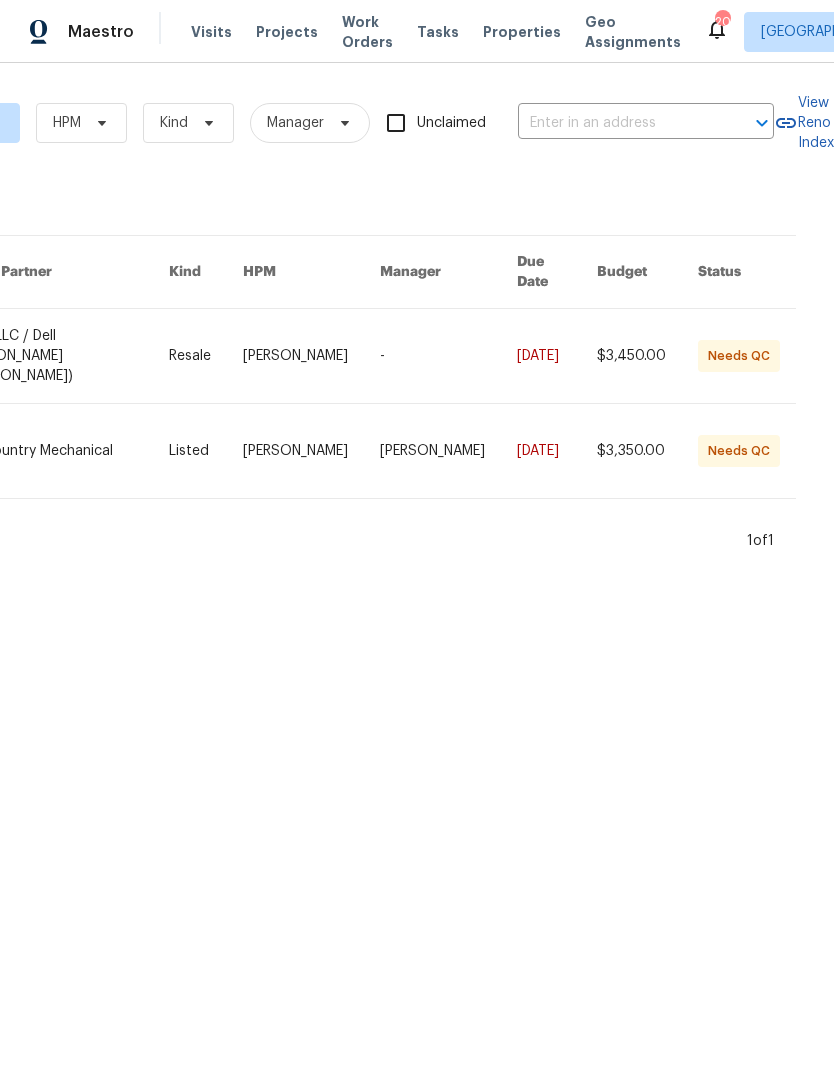 scroll, scrollTop: 0, scrollLeft: 354, axis: horizontal 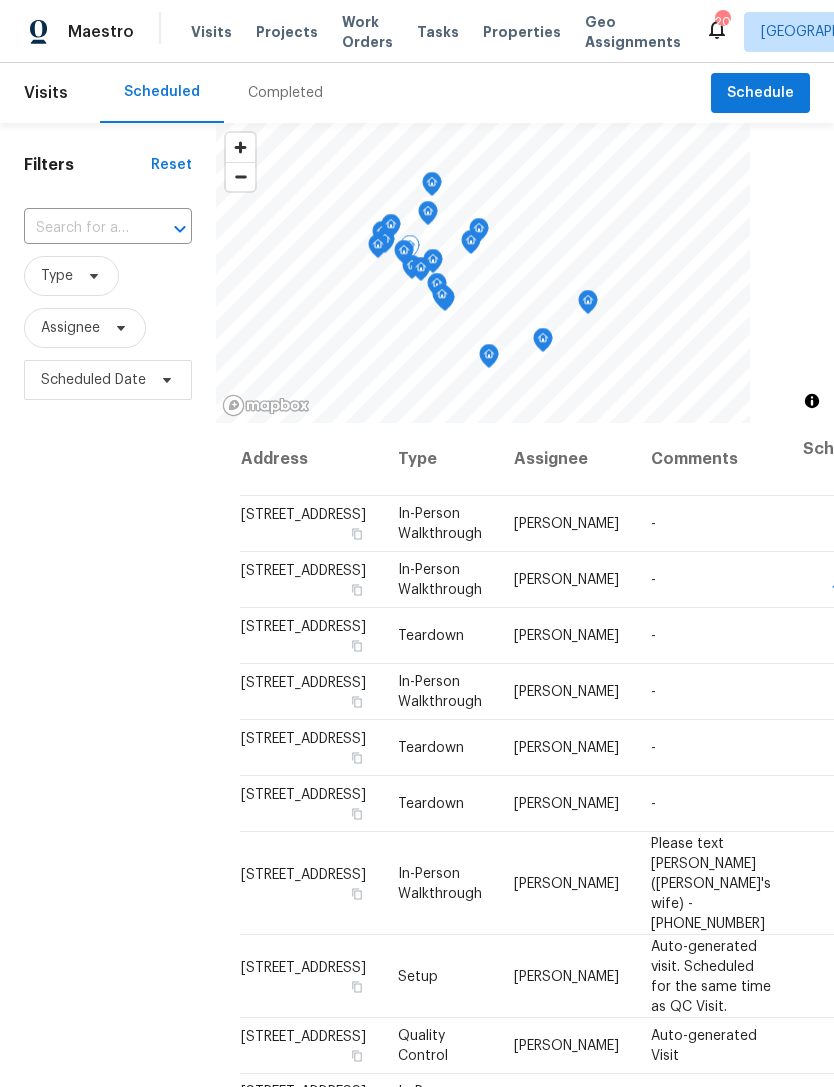 click at bounding box center (0, 0) 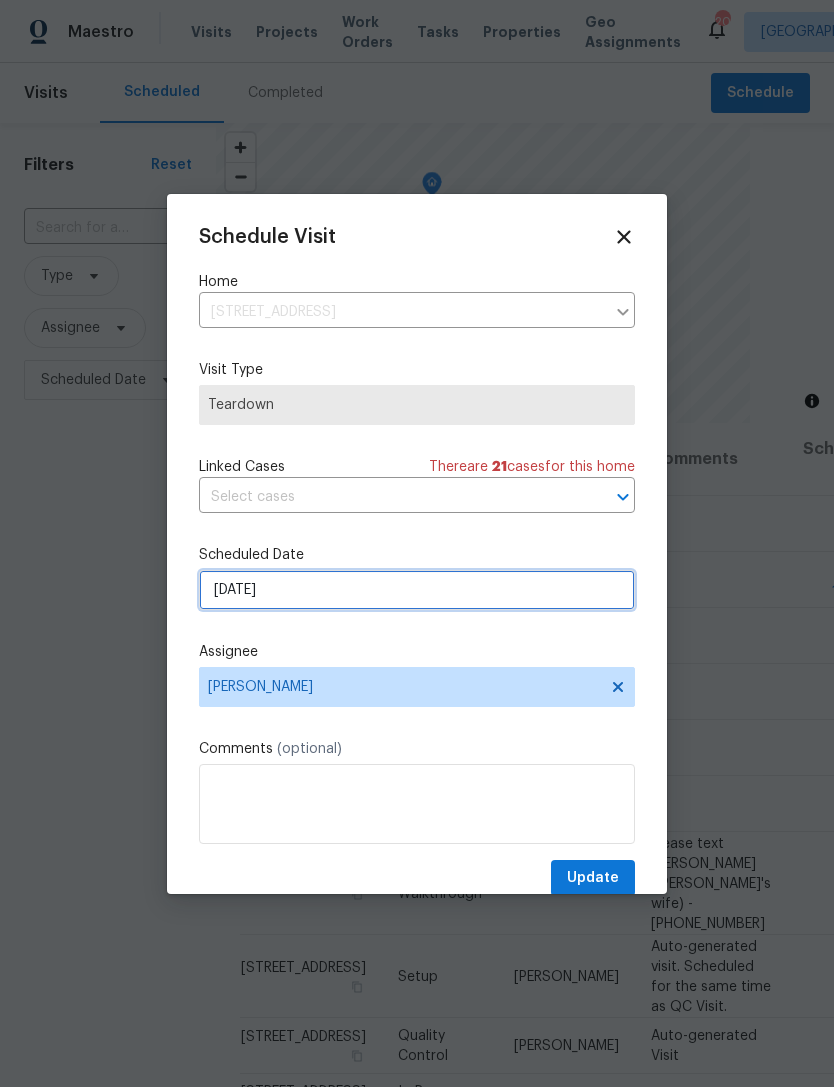 click on "7/16/2025" at bounding box center (417, 590) 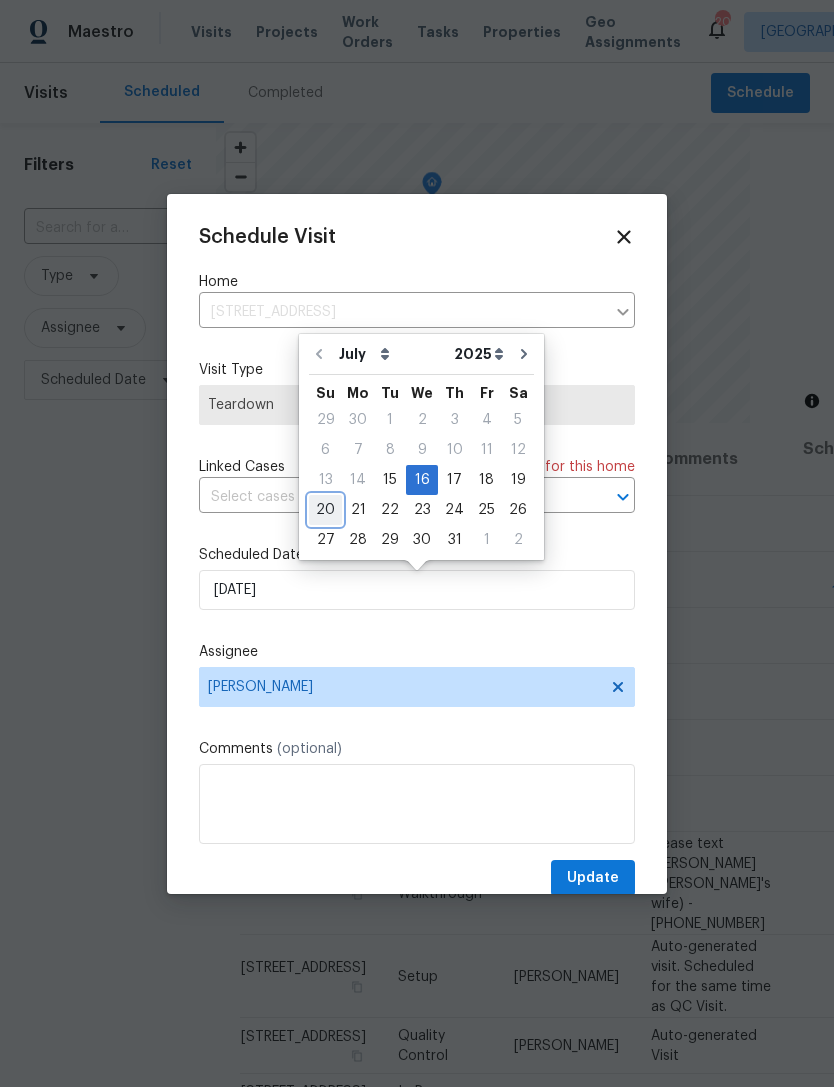 click on "20" at bounding box center [325, 510] 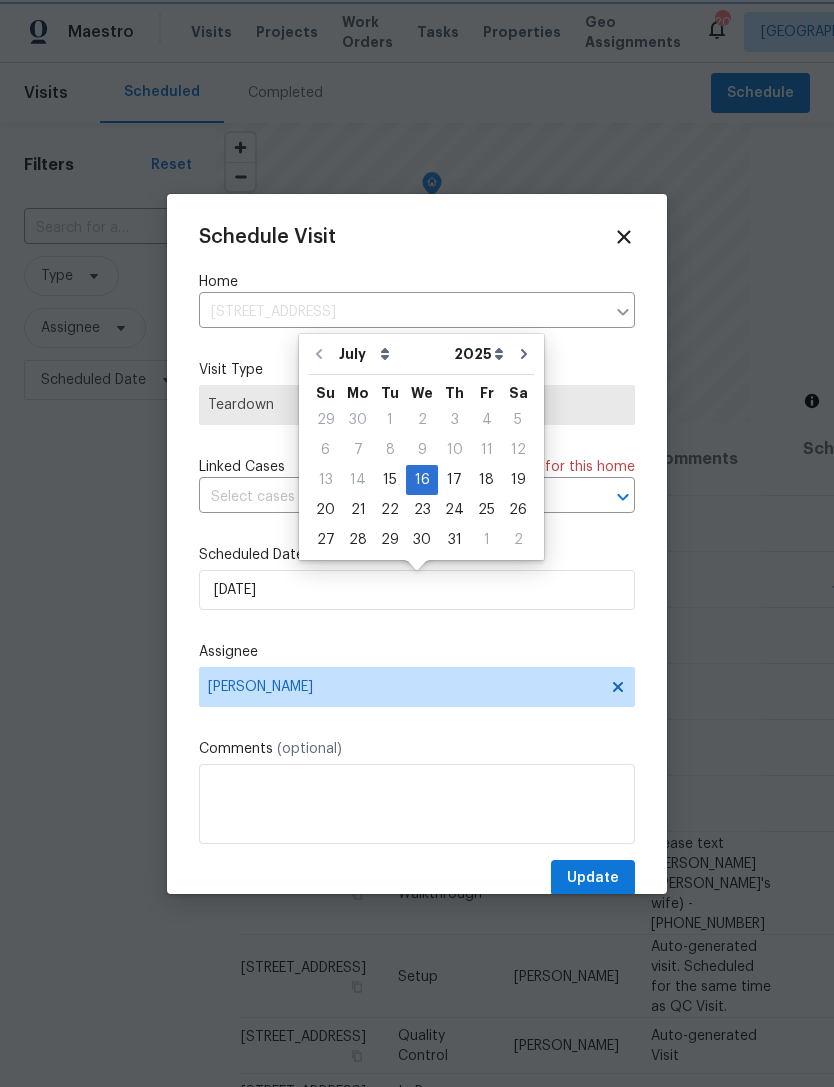 type on "7/20/2025" 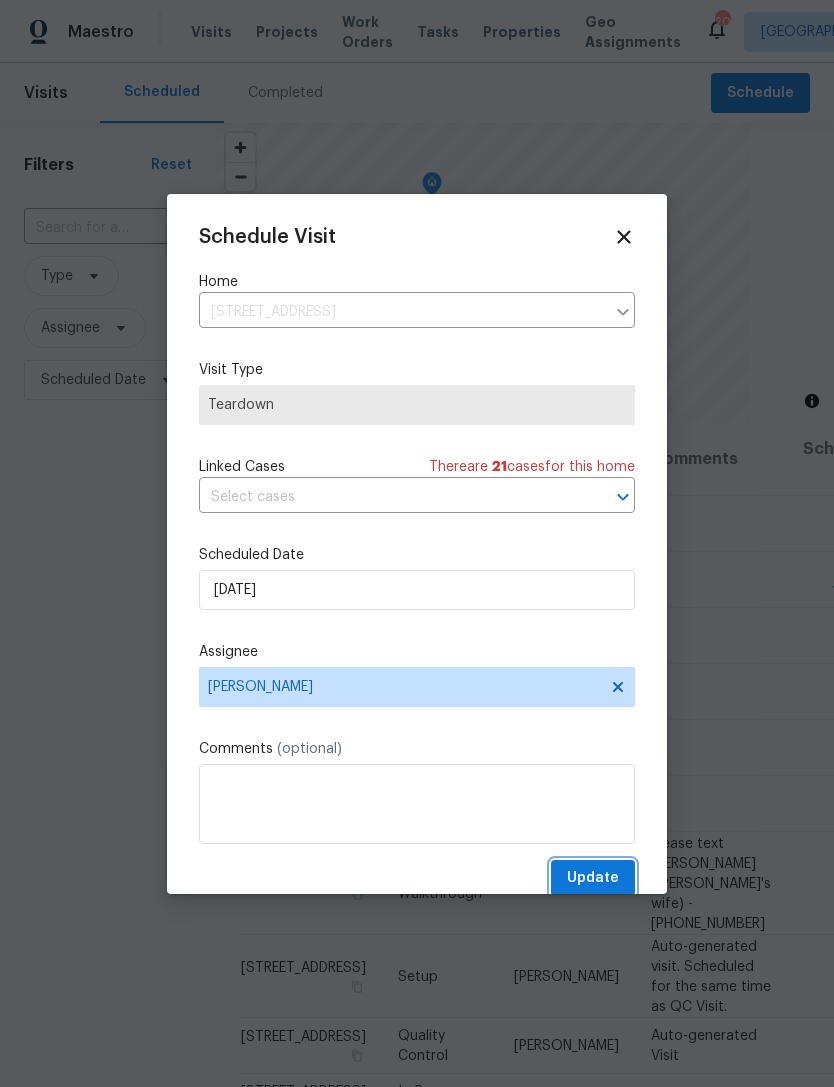 click on "Update" at bounding box center [593, 878] 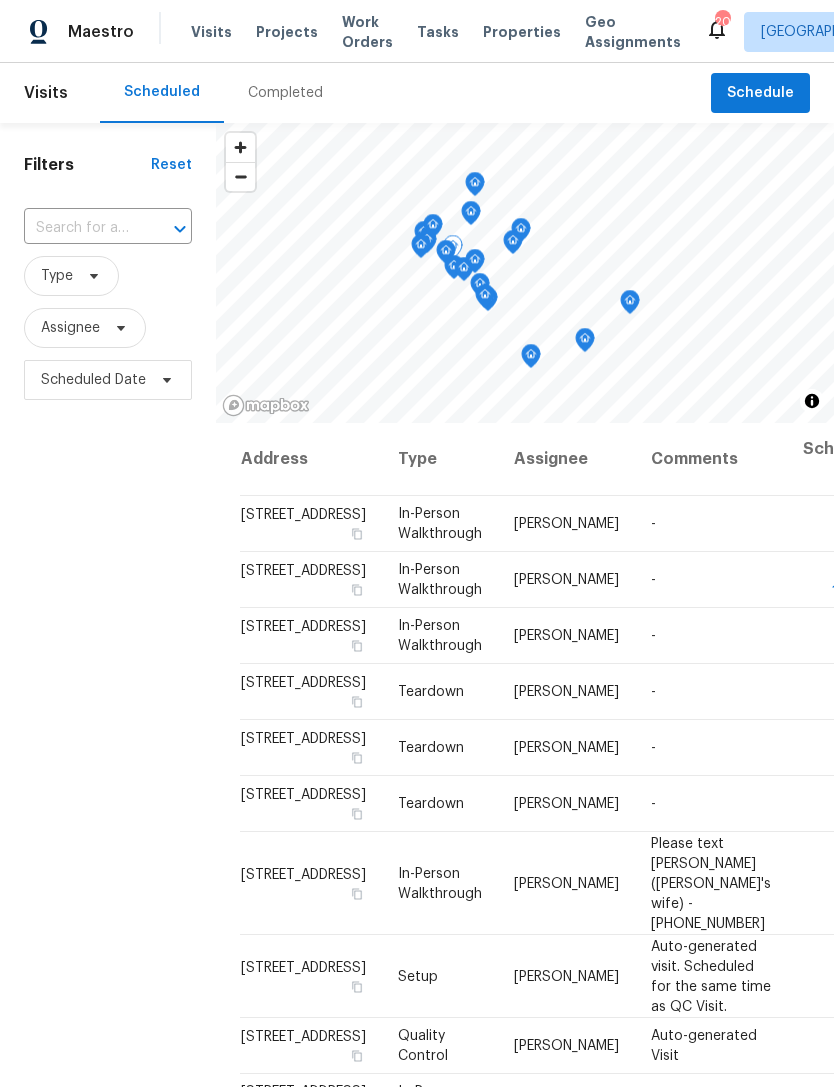 click at bounding box center (0, 0) 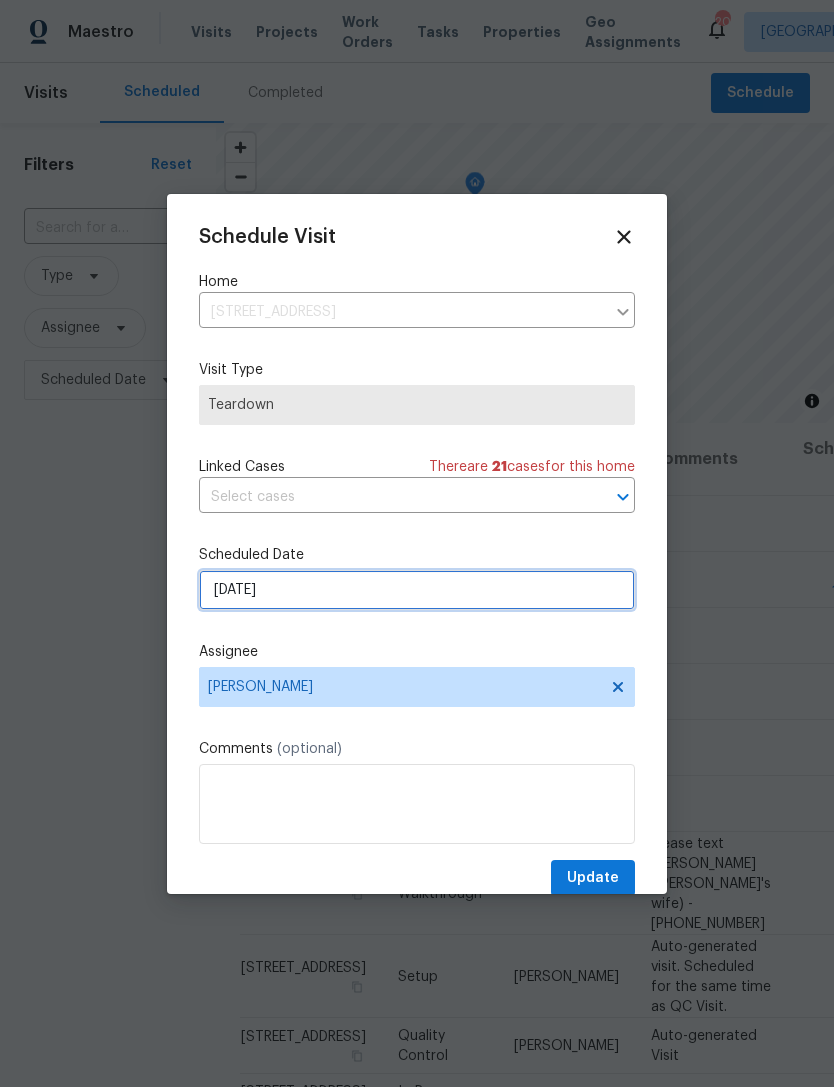 click on "7/20/2025" at bounding box center (417, 590) 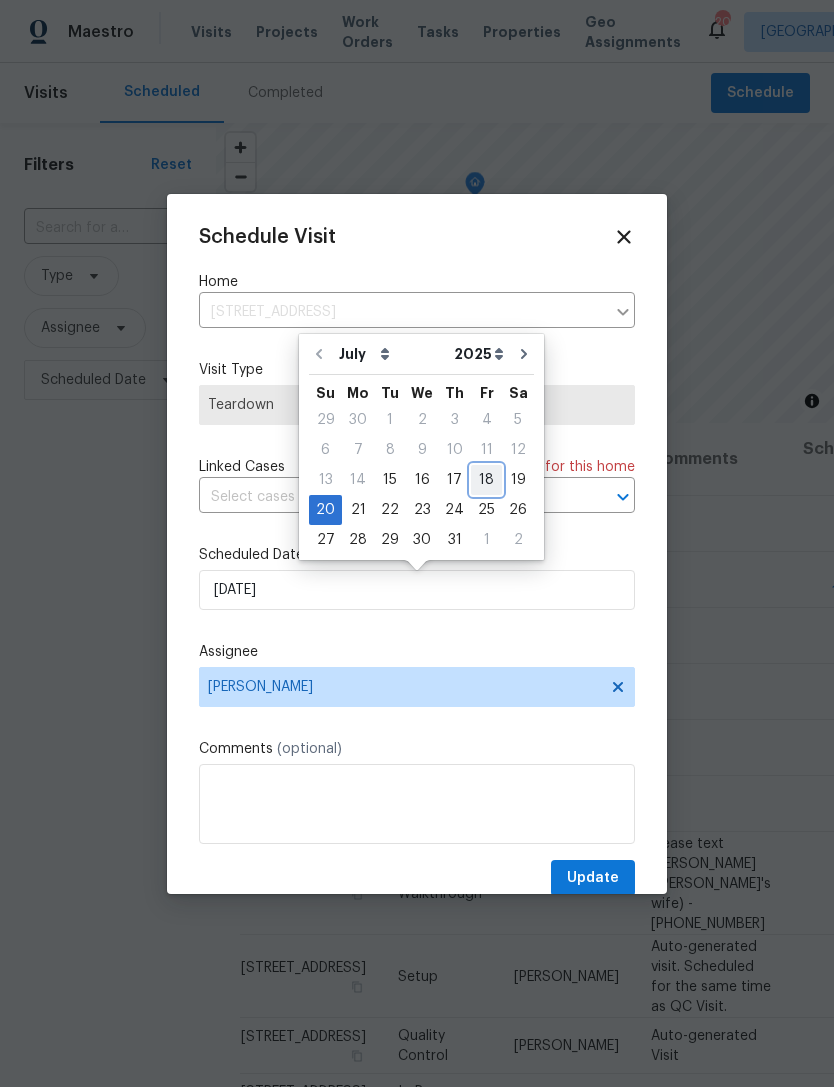 click on "18" at bounding box center (486, 480) 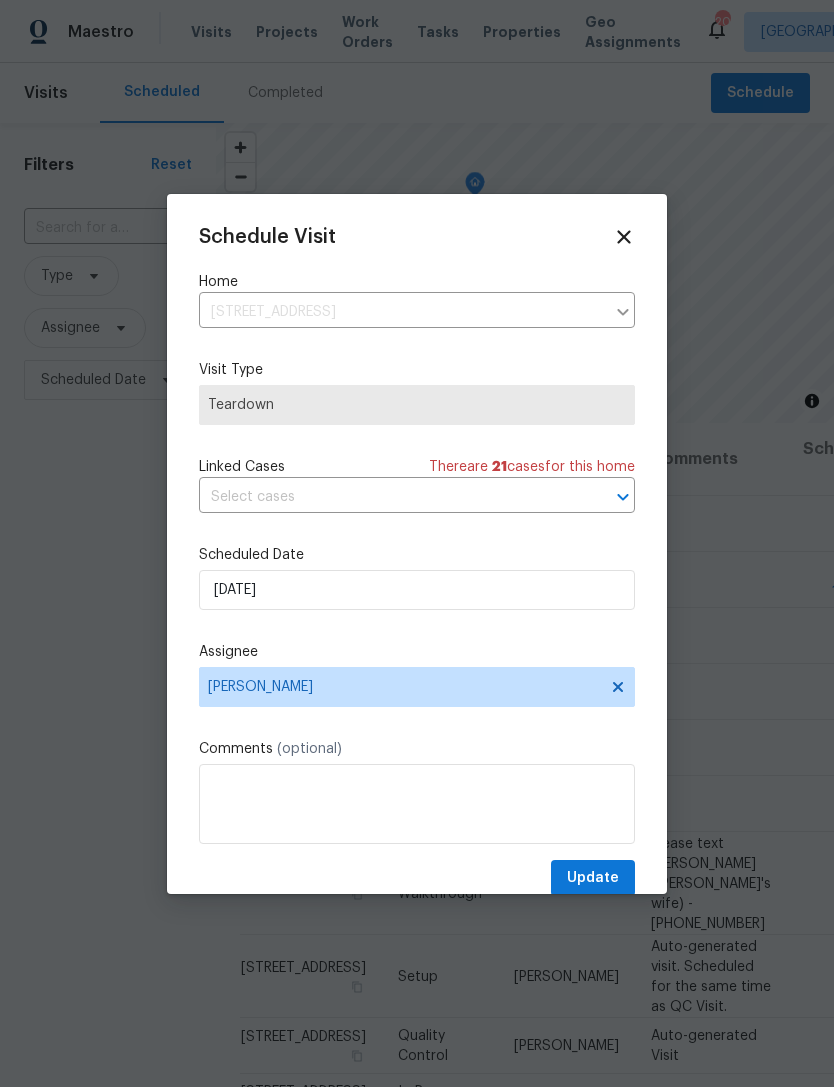 type on "7/18/2025" 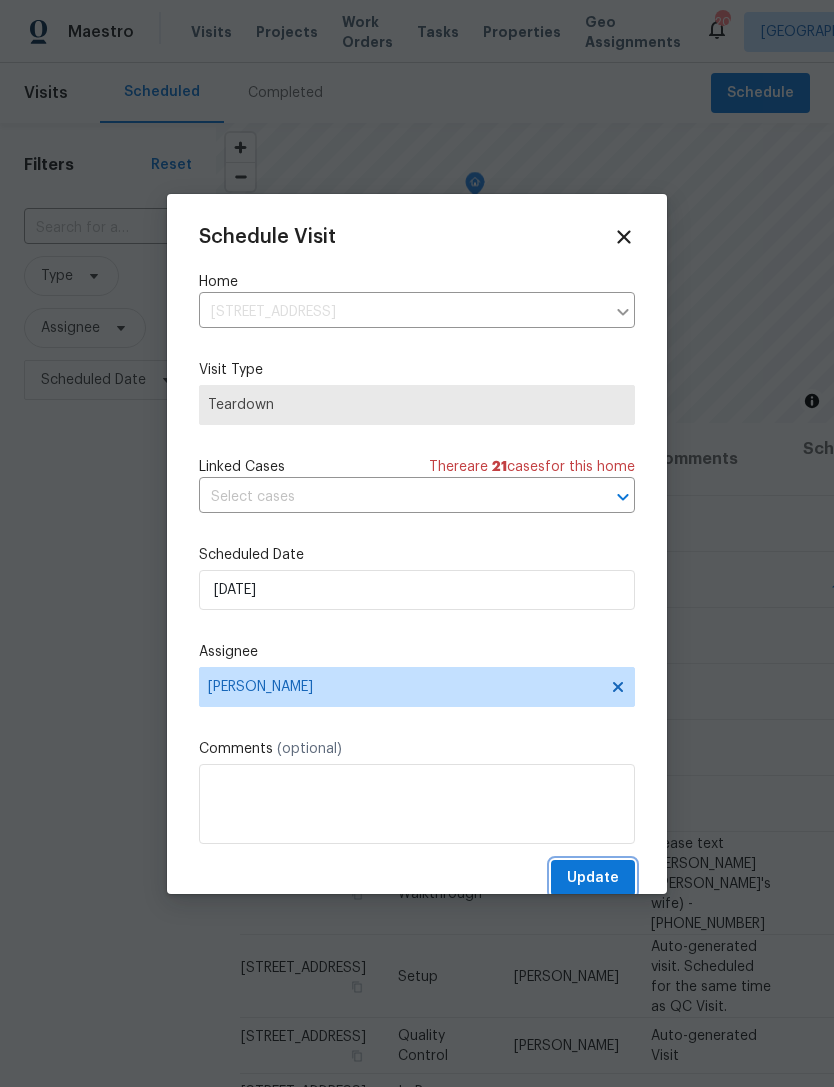 click on "Update" at bounding box center (593, 878) 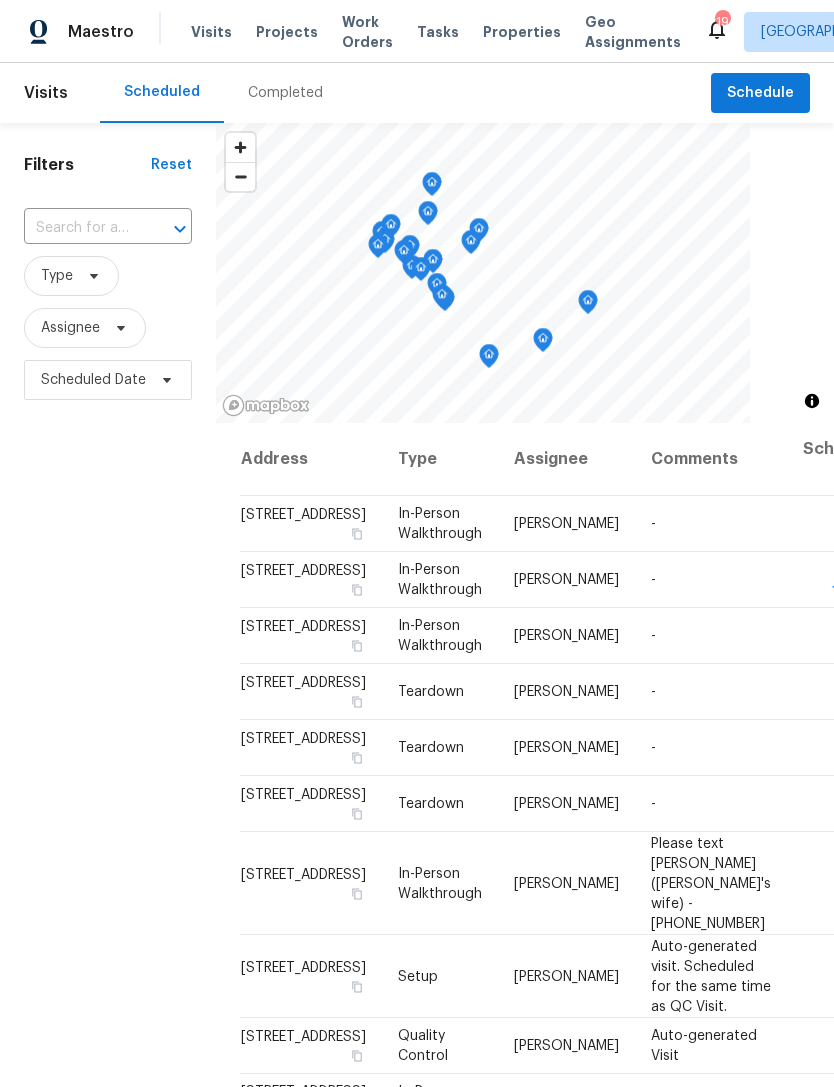 scroll, scrollTop: 0, scrollLeft: 0, axis: both 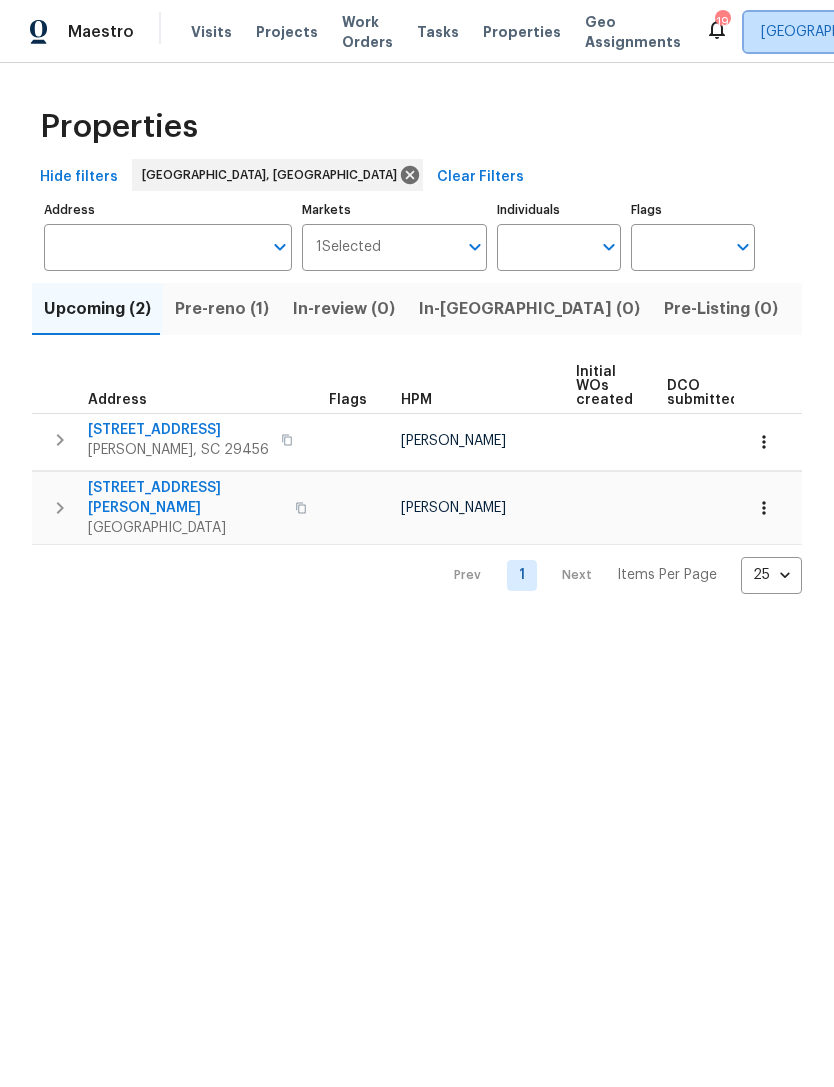 click on "[GEOGRAPHIC_DATA], [GEOGRAPHIC_DATA]" at bounding box center [903, 32] 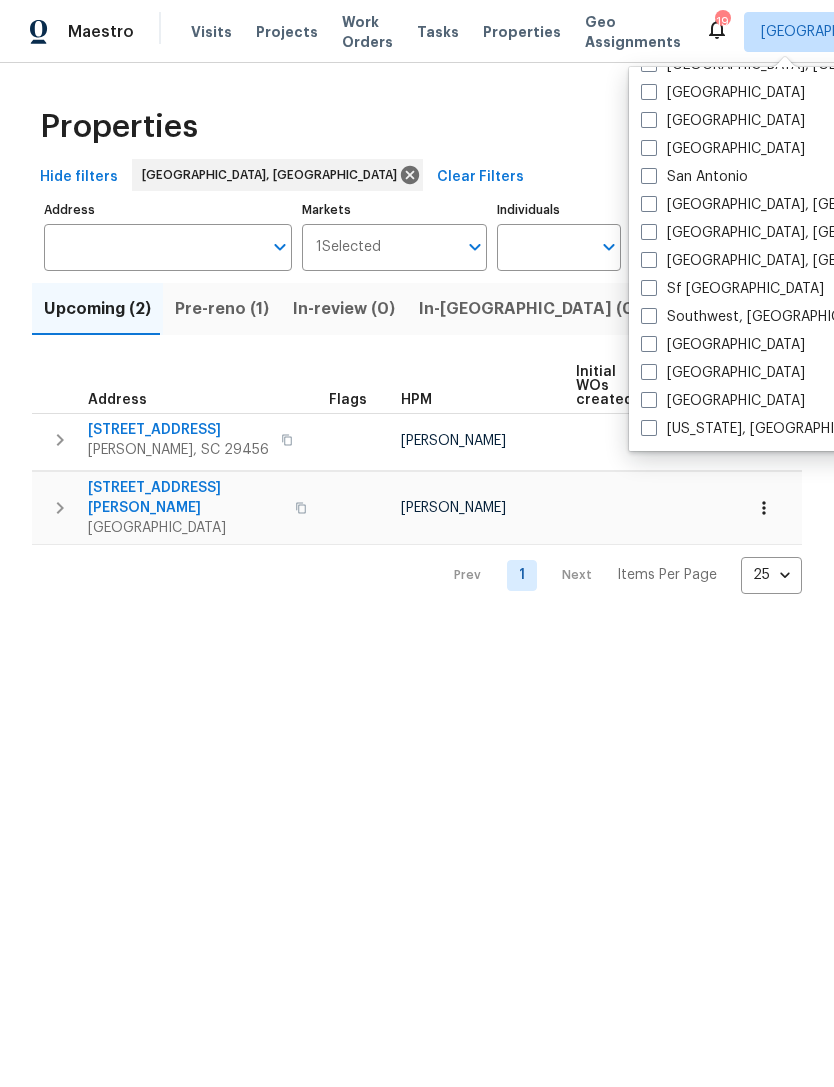 scroll, scrollTop: 1340, scrollLeft: 0, axis: vertical 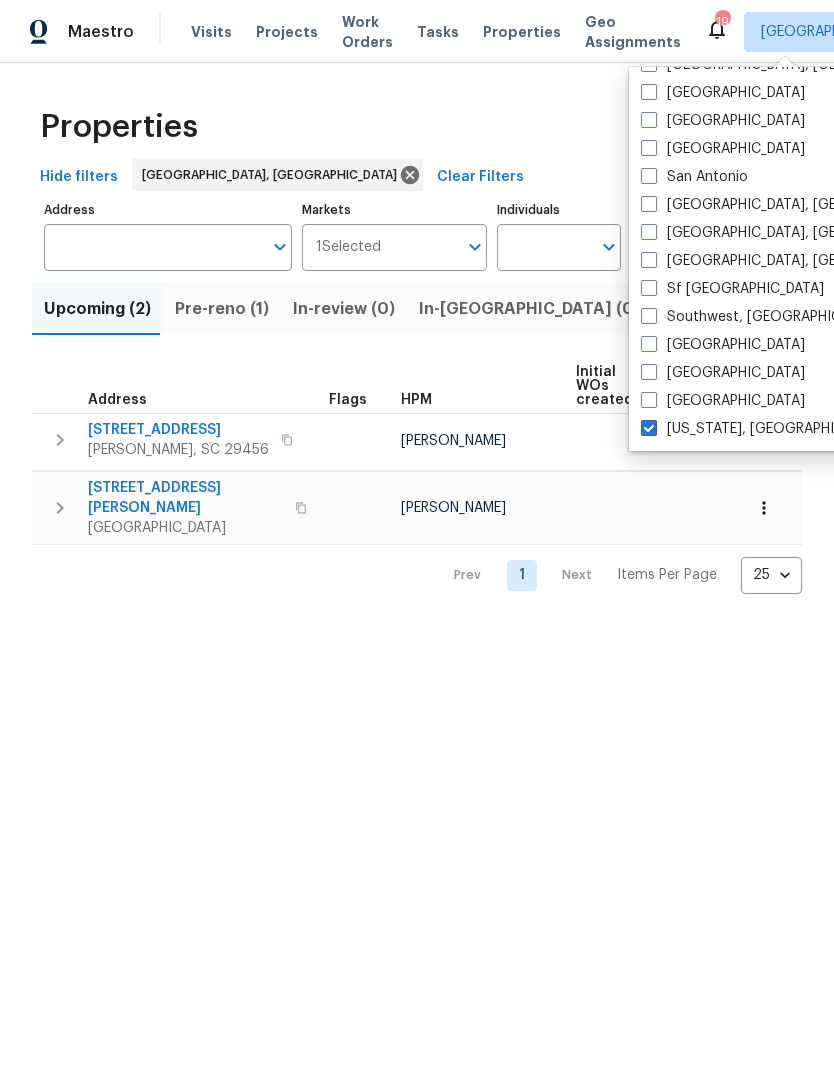 checkbox on "true" 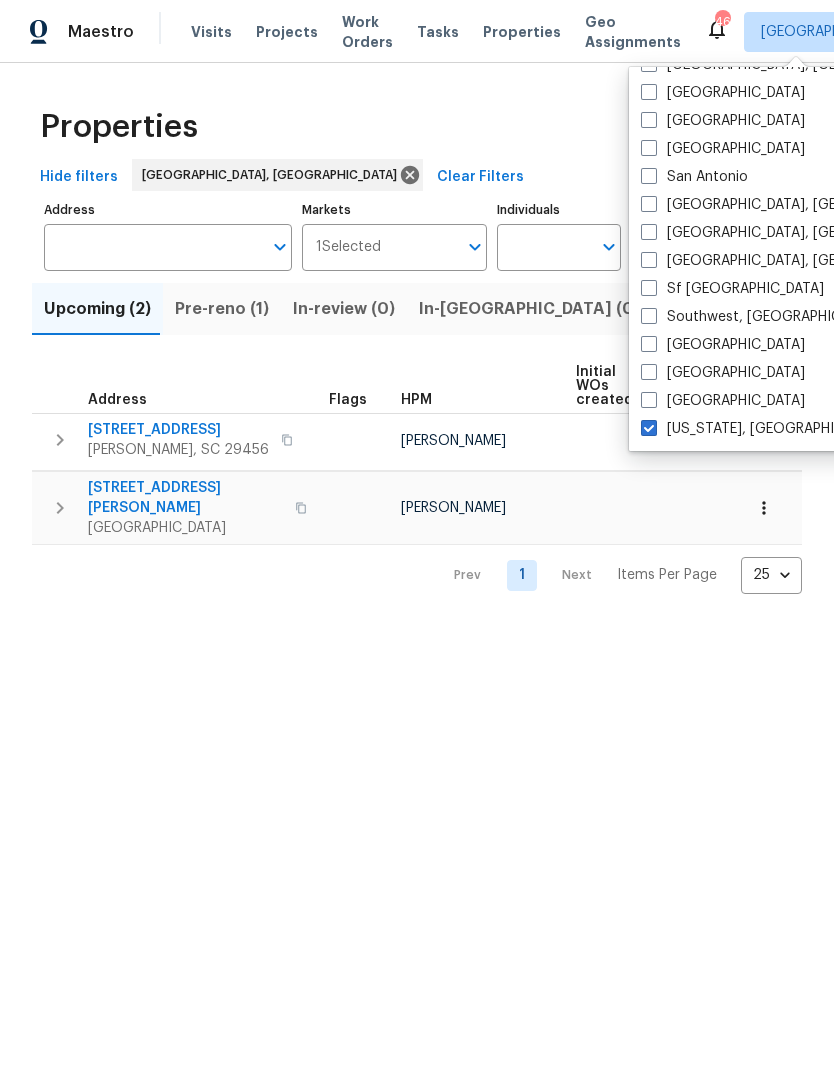 click on "Properties" at bounding box center [417, 127] 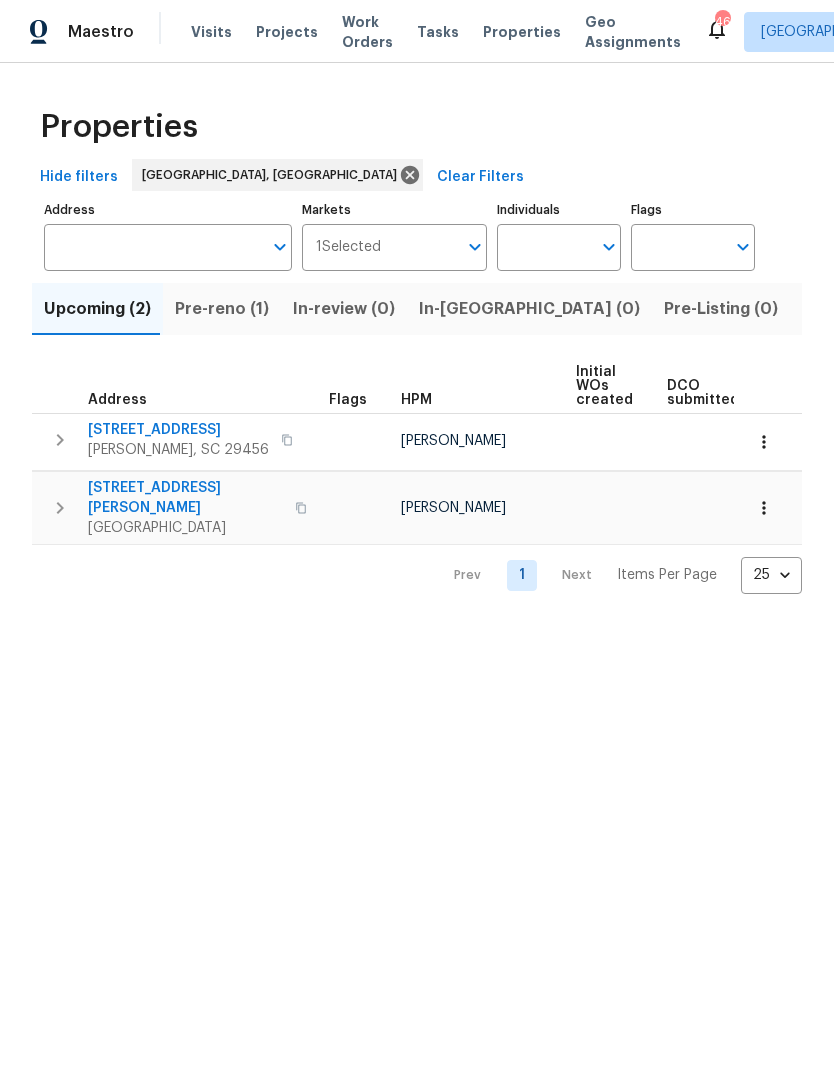 click 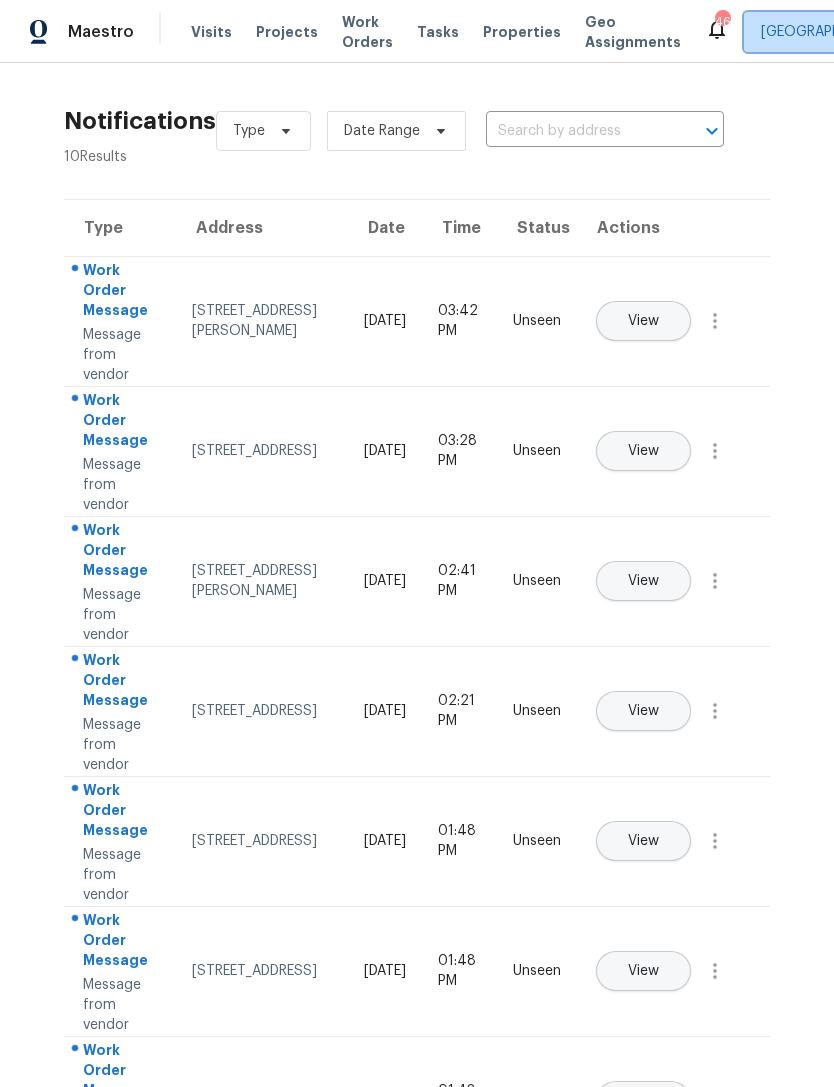 click on "[GEOGRAPHIC_DATA], [GEOGRAPHIC_DATA] + 1" at bounding box center [914, 32] 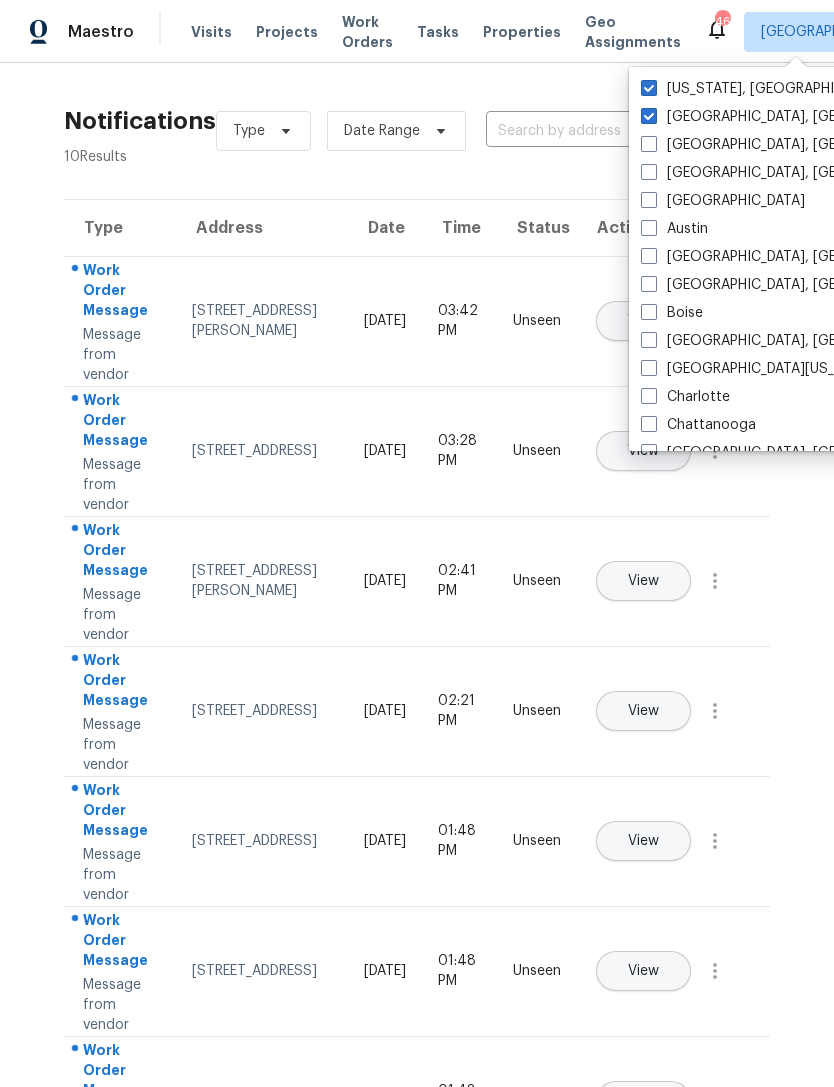 click at bounding box center (649, 116) 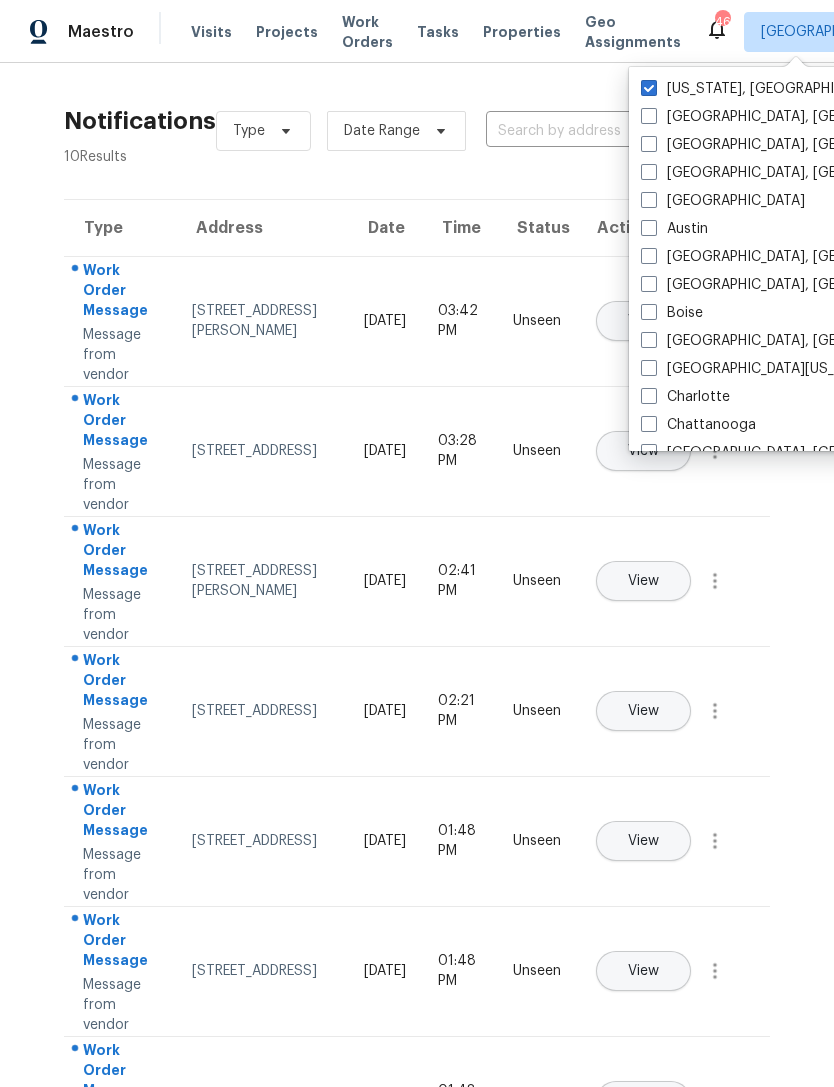 checkbox on "false" 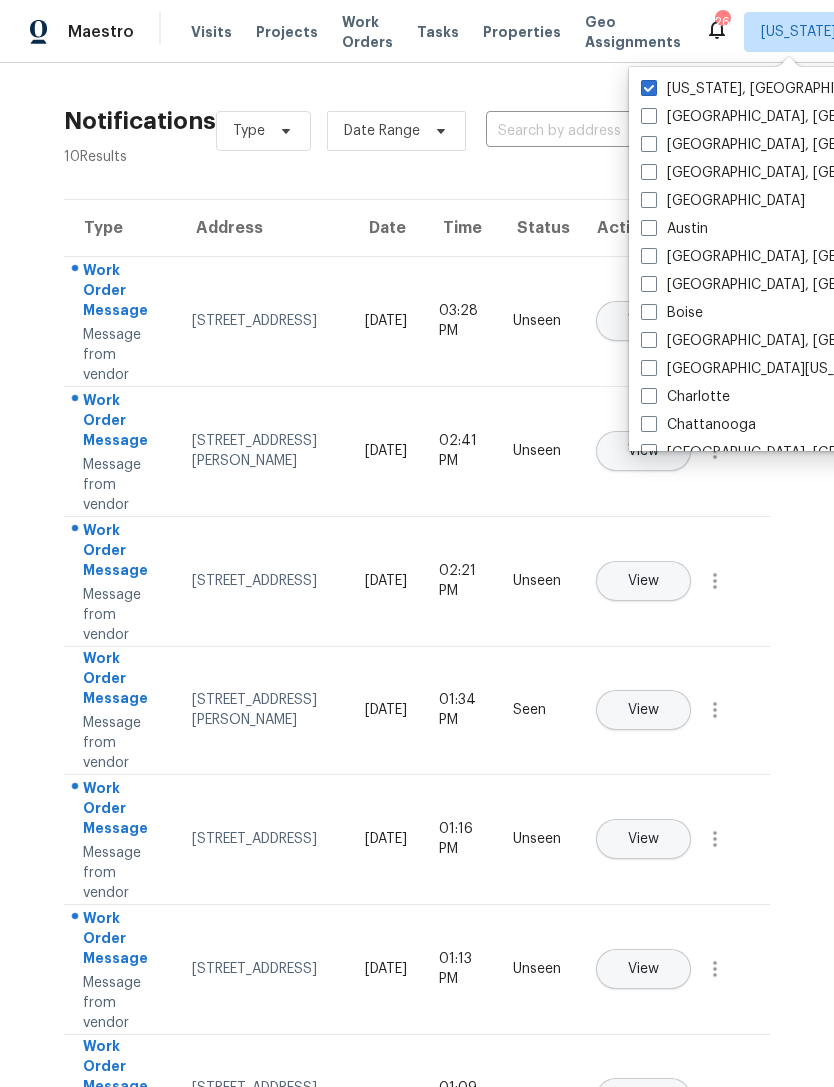 click on "Visits" at bounding box center [211, 32] 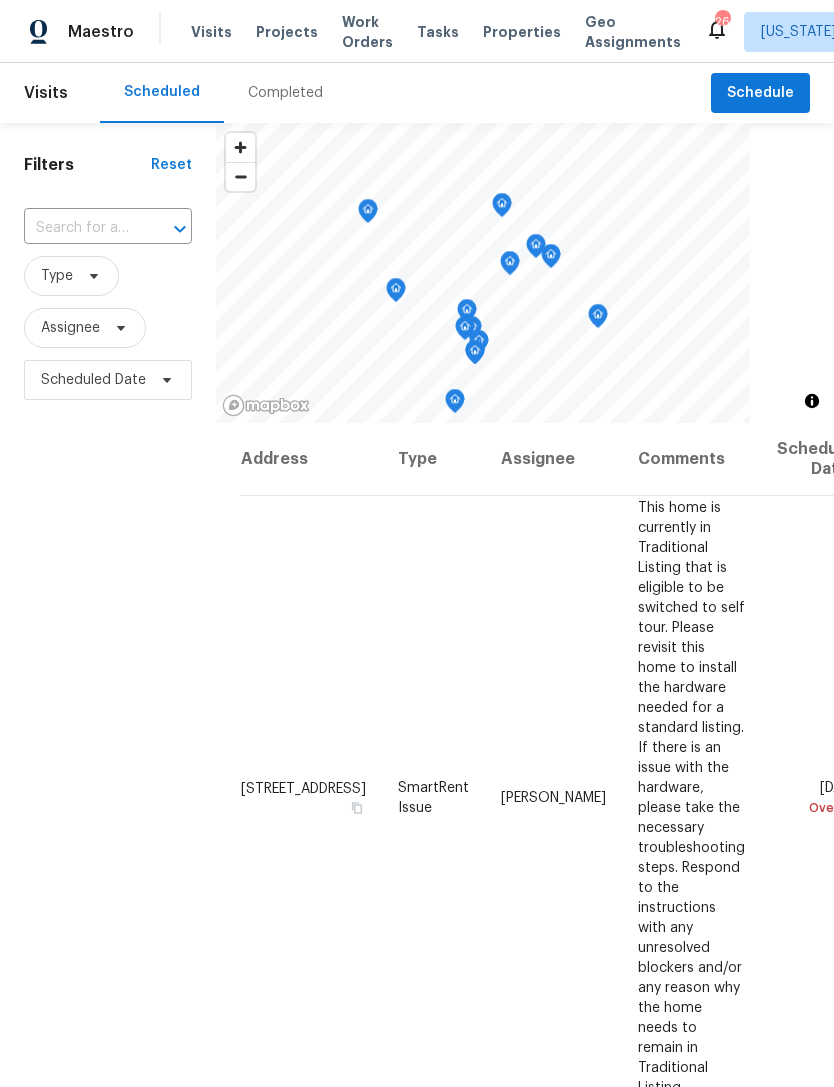 click on "Completed" at bounding box center (285, 93) 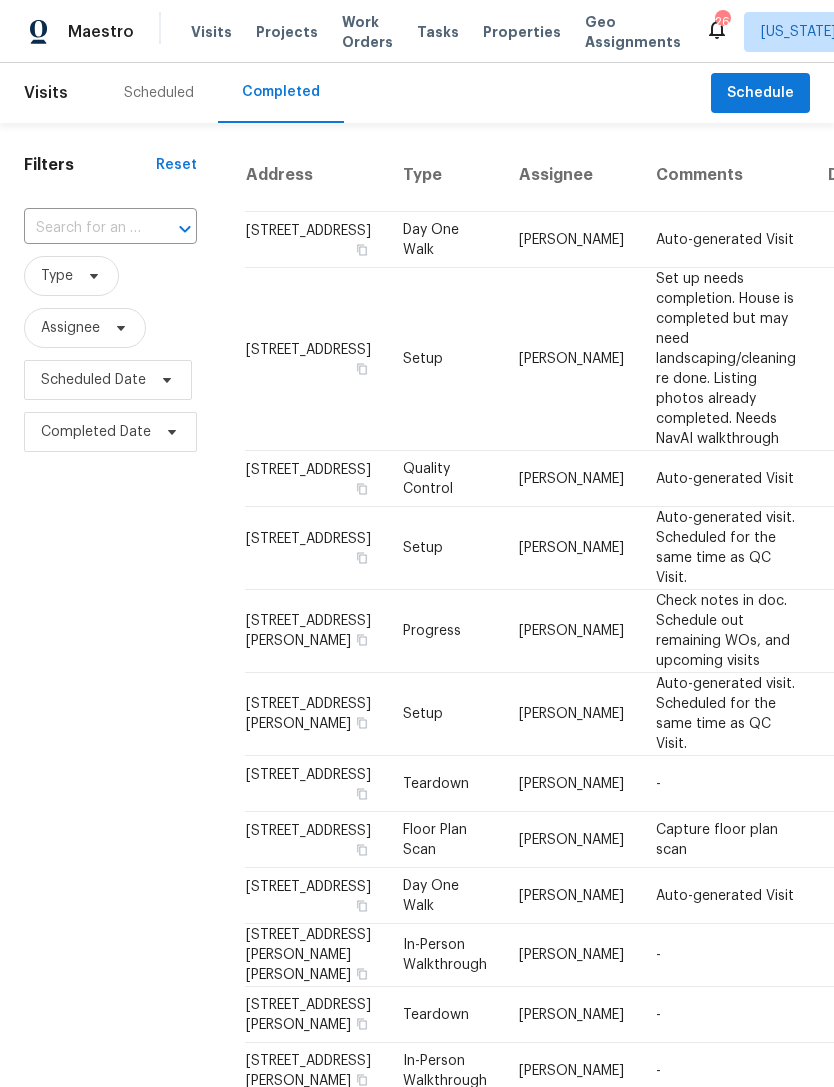 scroll, scrollTop: 0, scrollLeft: 0, axis: both 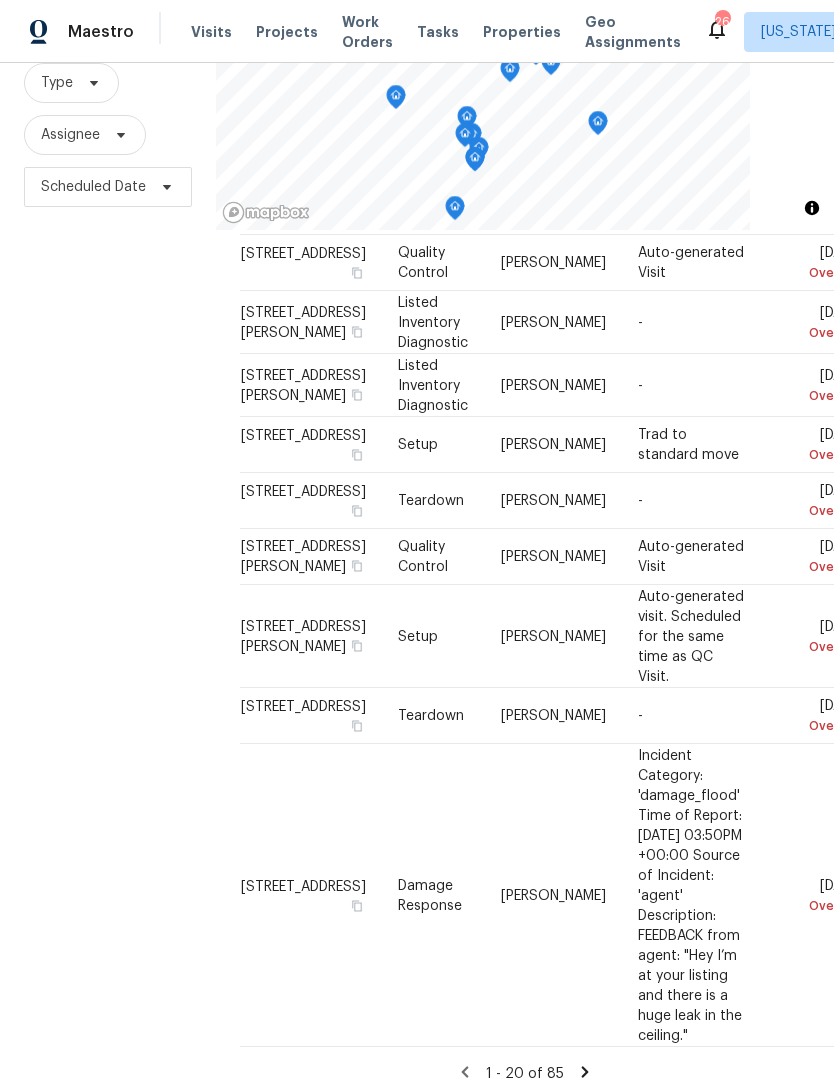 click 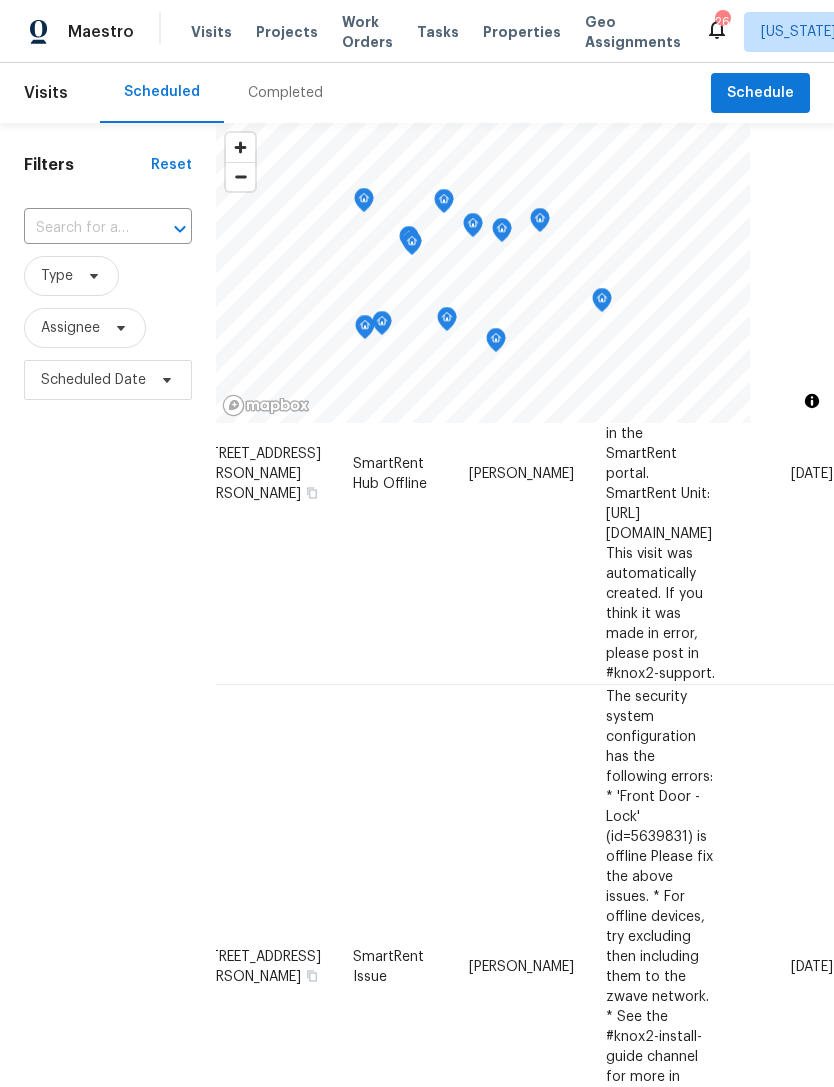 scroll, scrollTop: 1144, scrollLeft: 59, axis: both 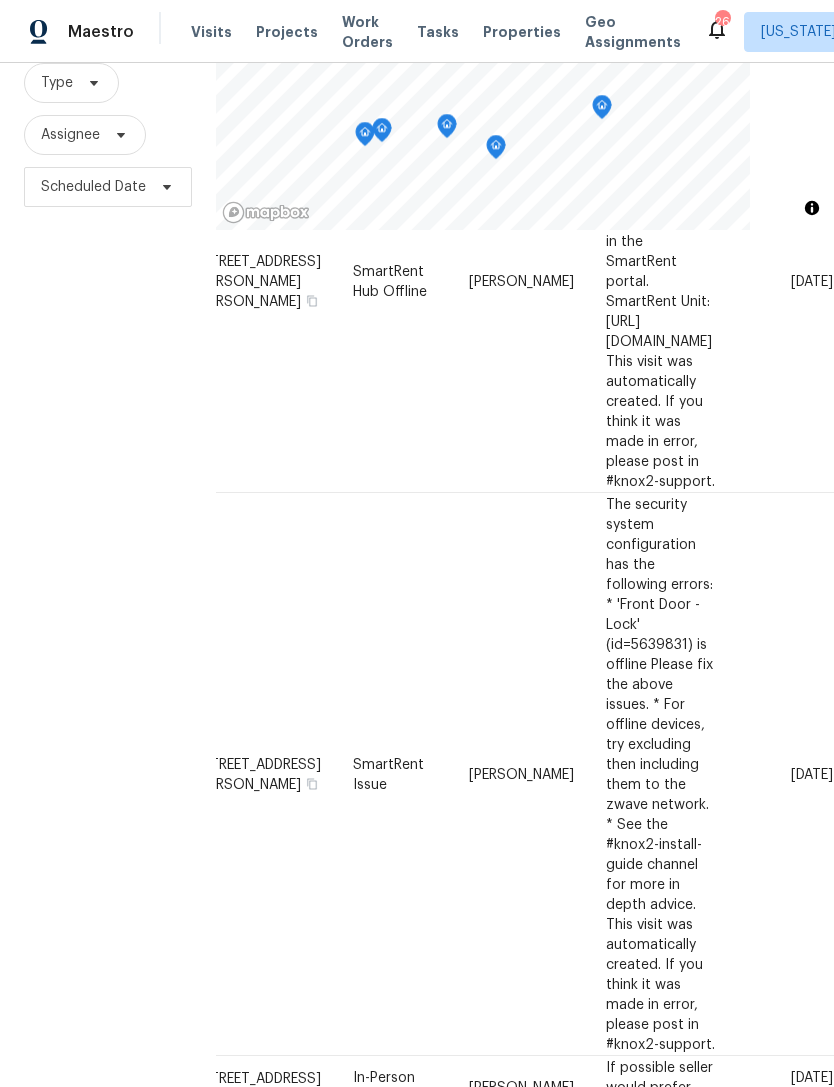 click 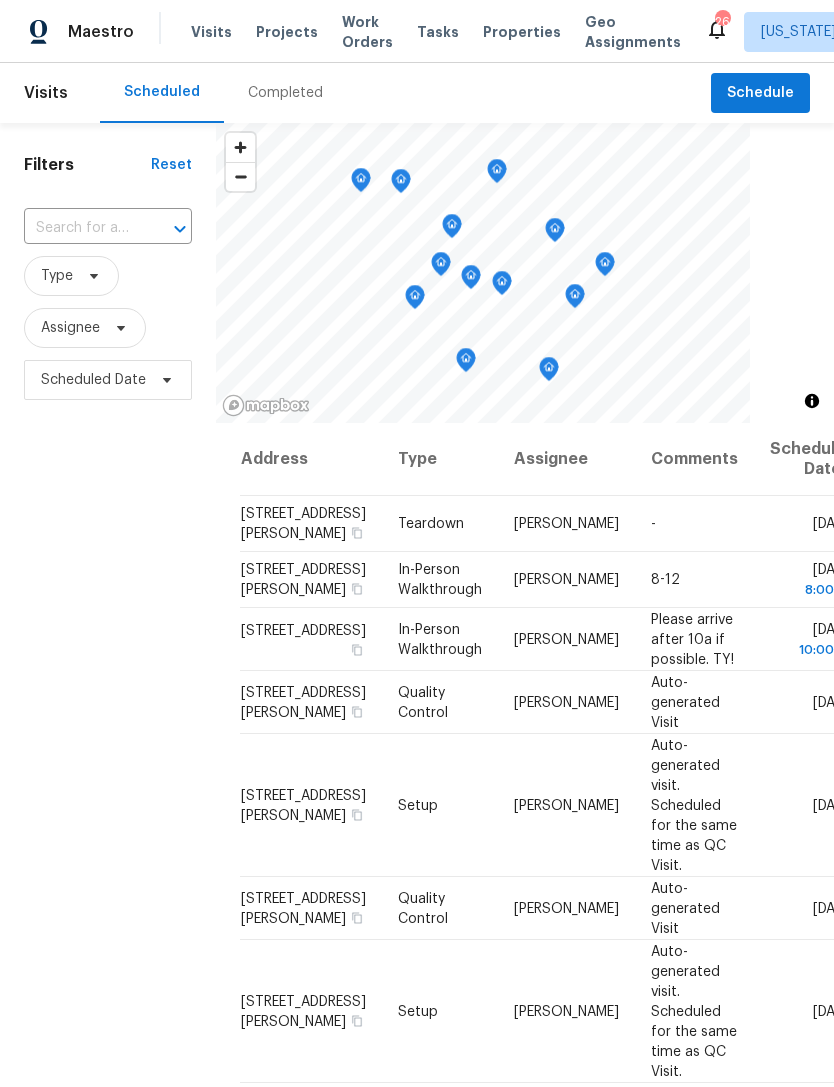 scroll, scrollTop: 0, scrollLeft: 0, axis: both 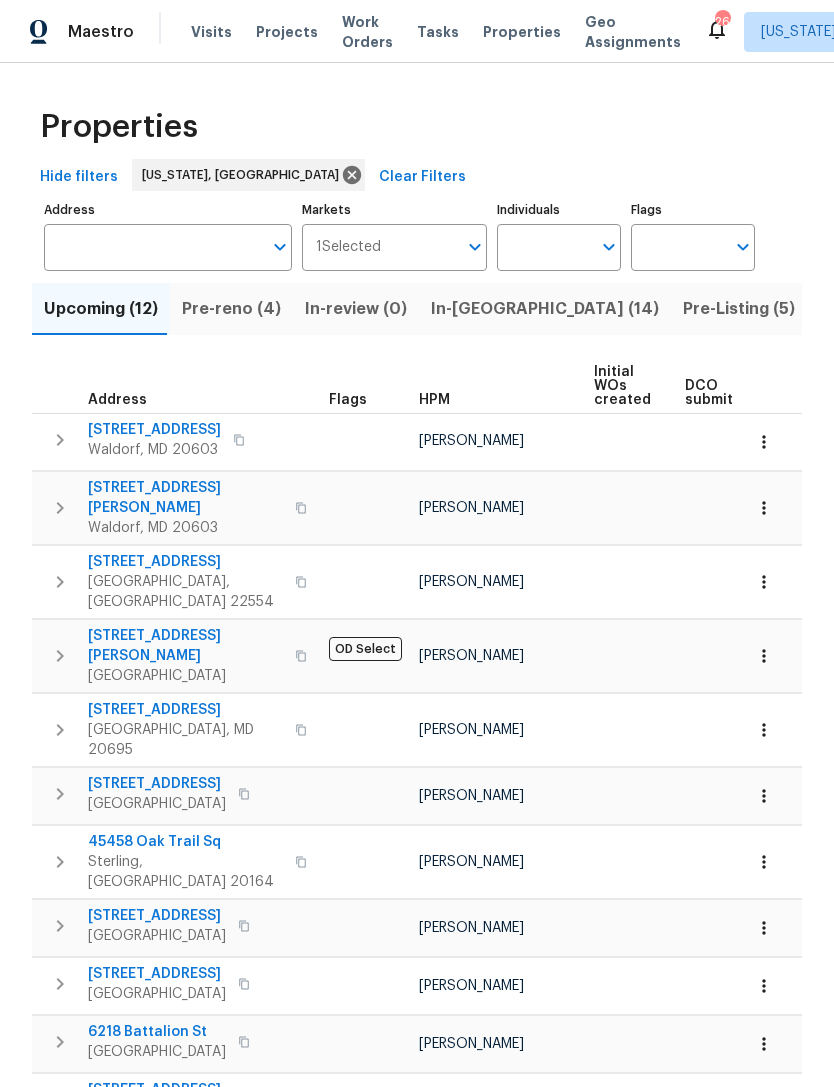 click on "Pre-Listing (5)" at bounding box center [739, 309] 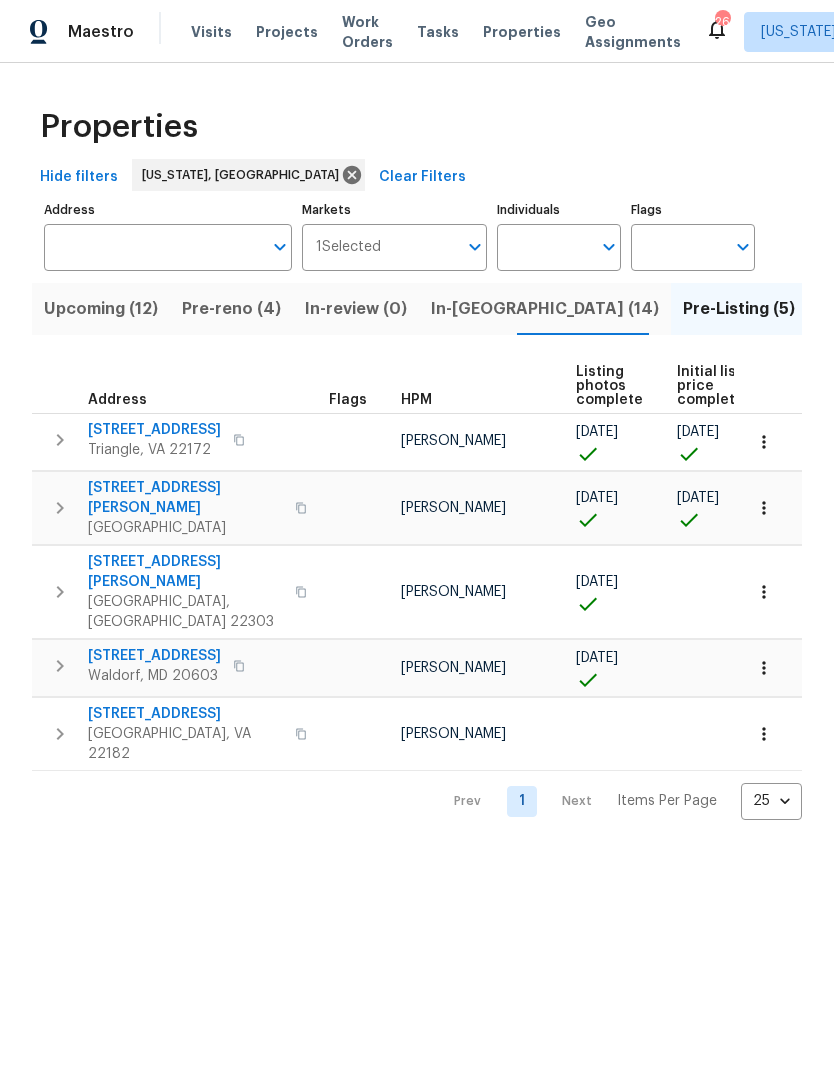 click on "In-[GEOGRAPHIC_DATA] (14)" at bounding box center [545, 309] 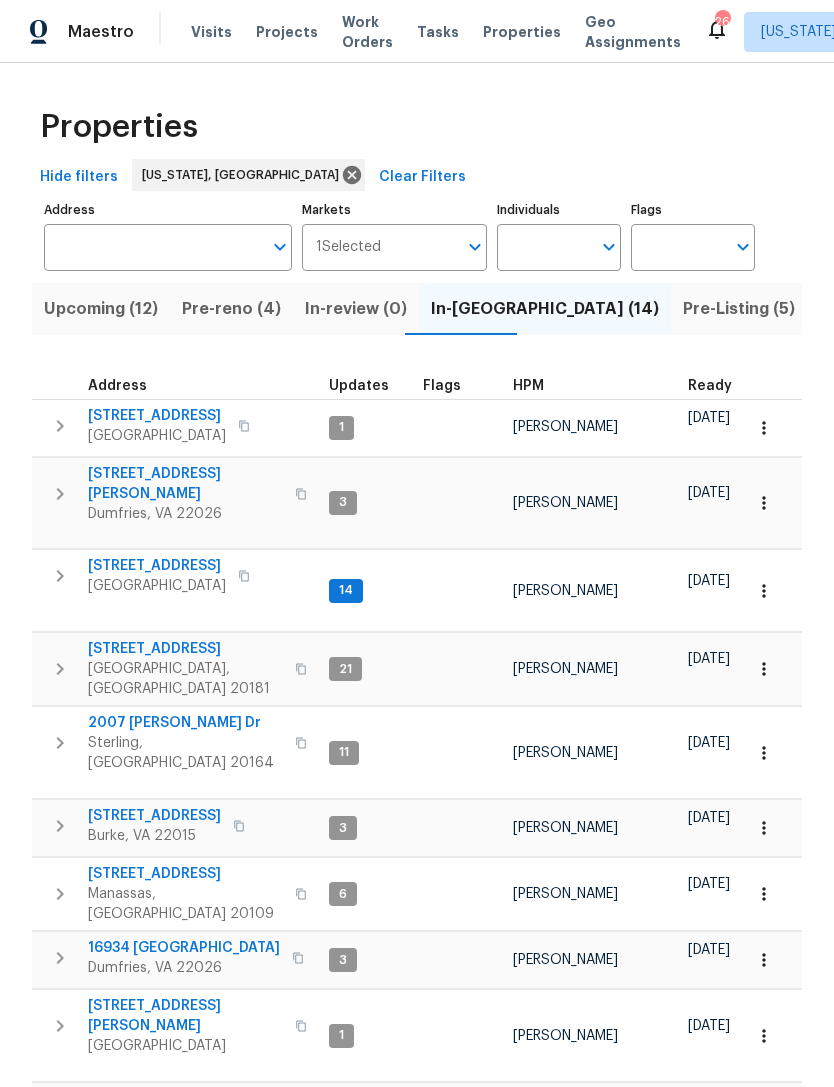 scroll, scrollTop: 0, scrollLeft: 0, axis: both 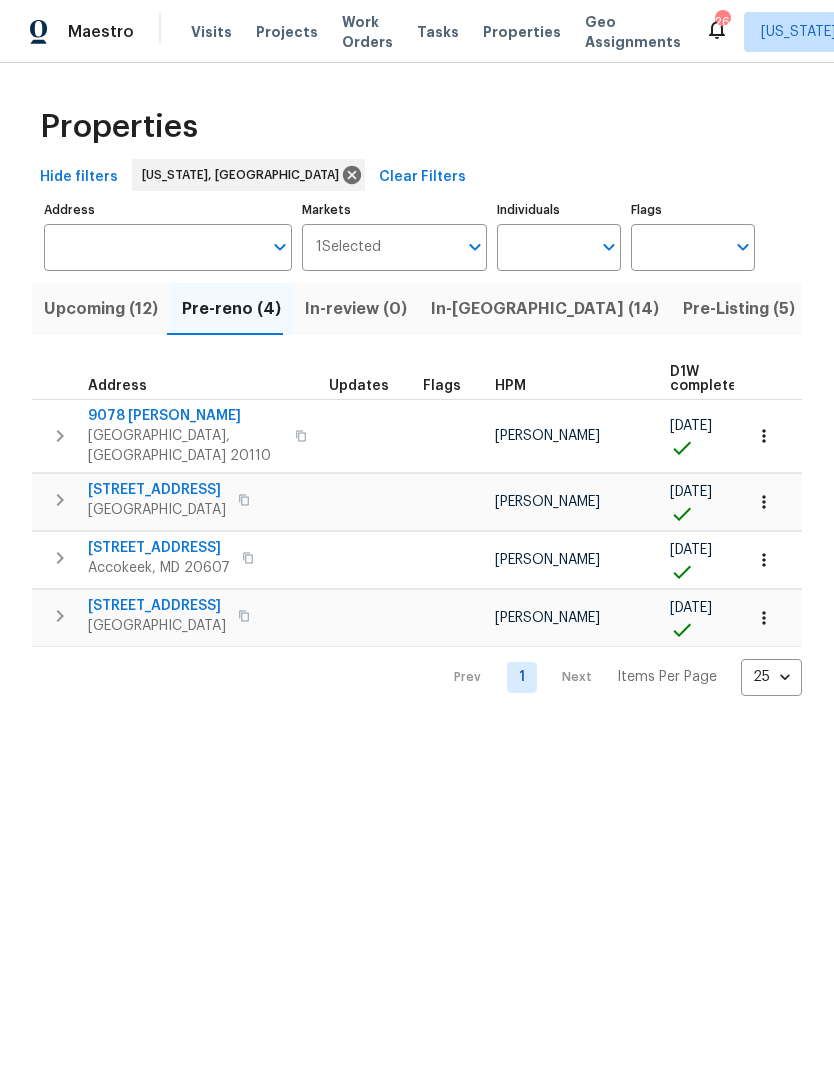 click on "Upcoming (12)" at bounding box center (101, 309) 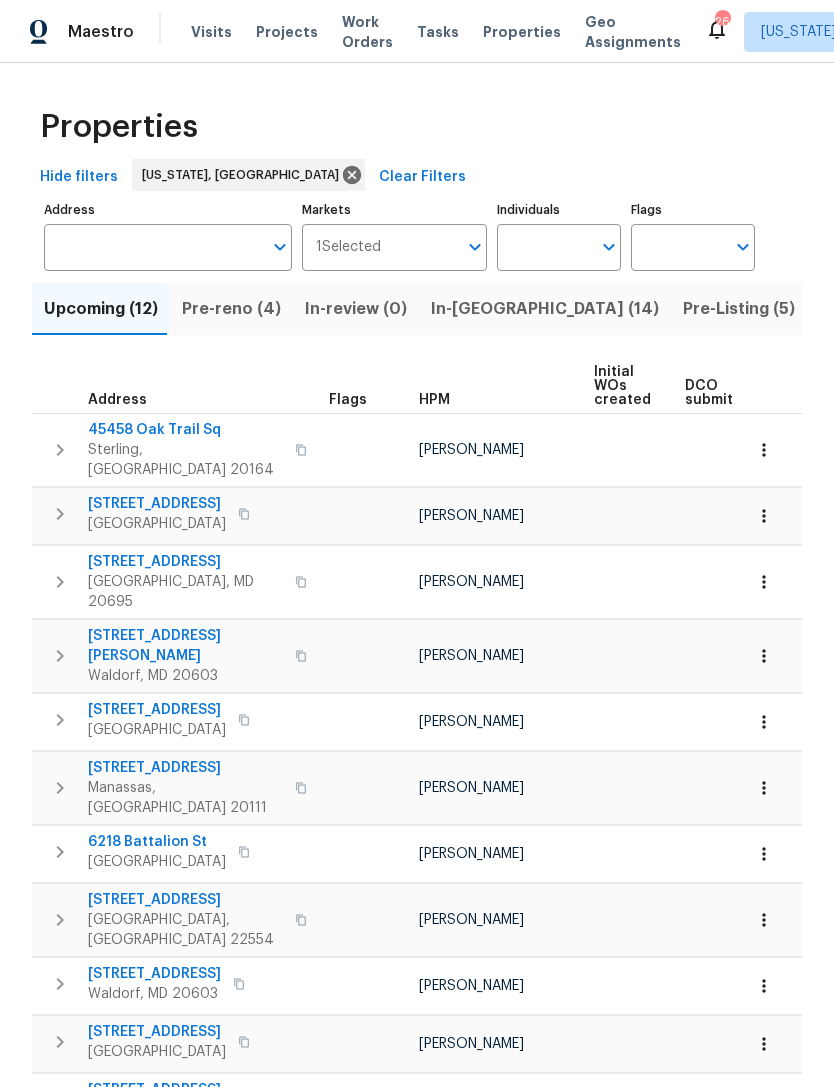 scroll, scrollTop: 0, scrollLeft: 0, axis: both 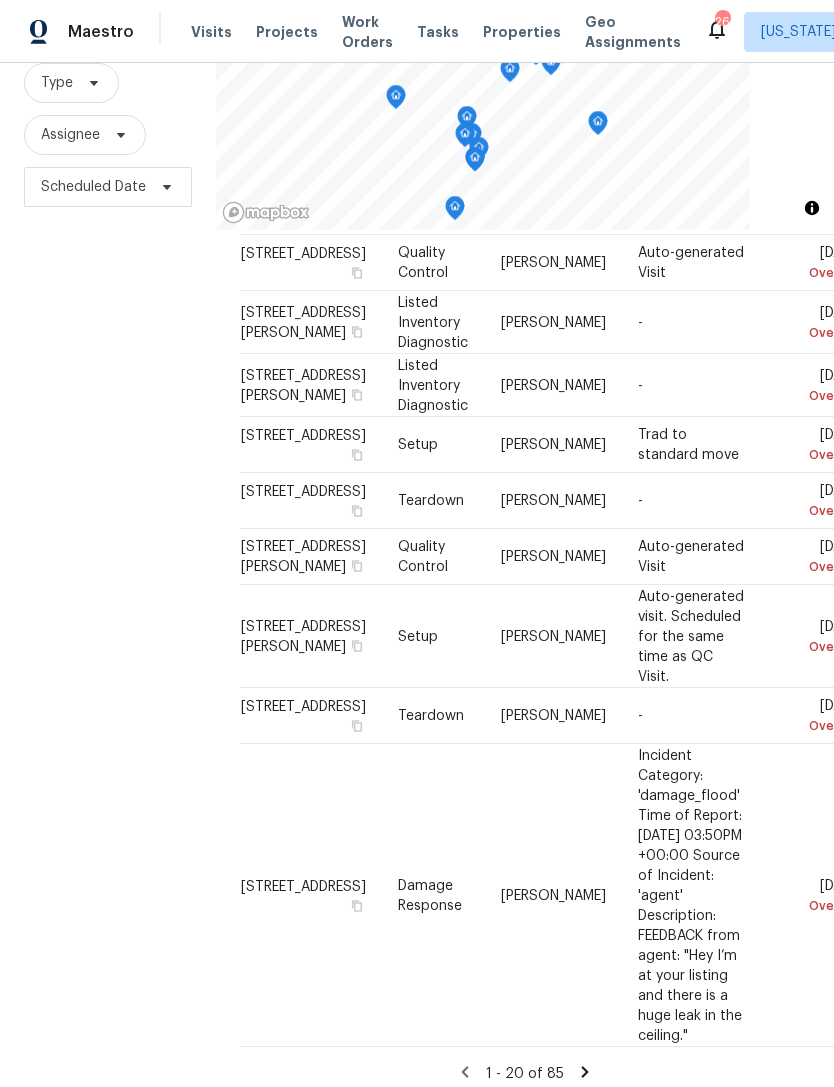 click 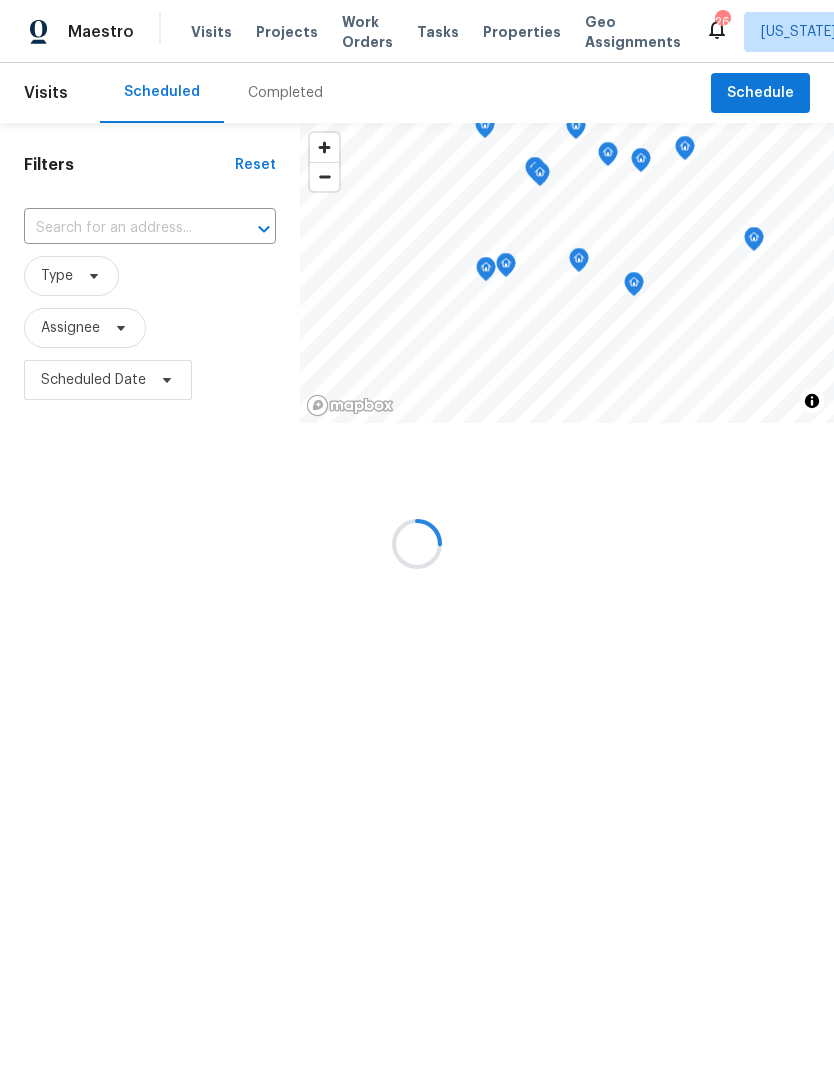 scroll, scrollTop: 0, scrollLeft: 0, axis: both 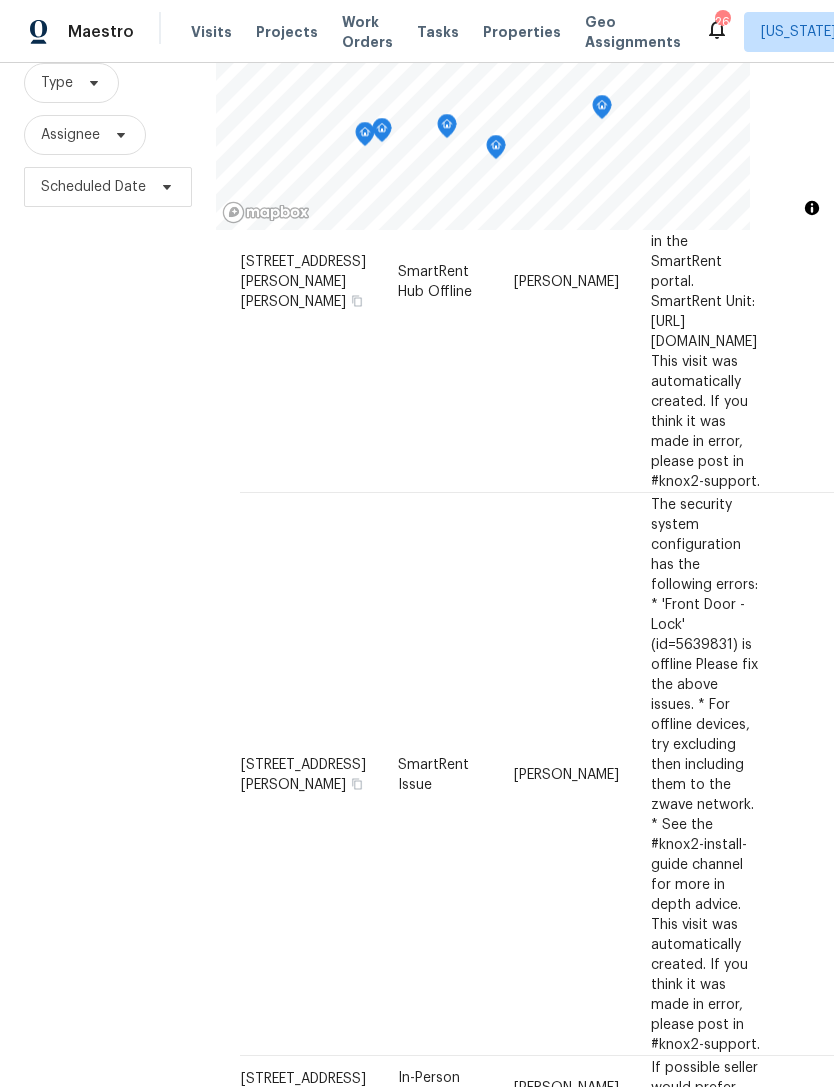click 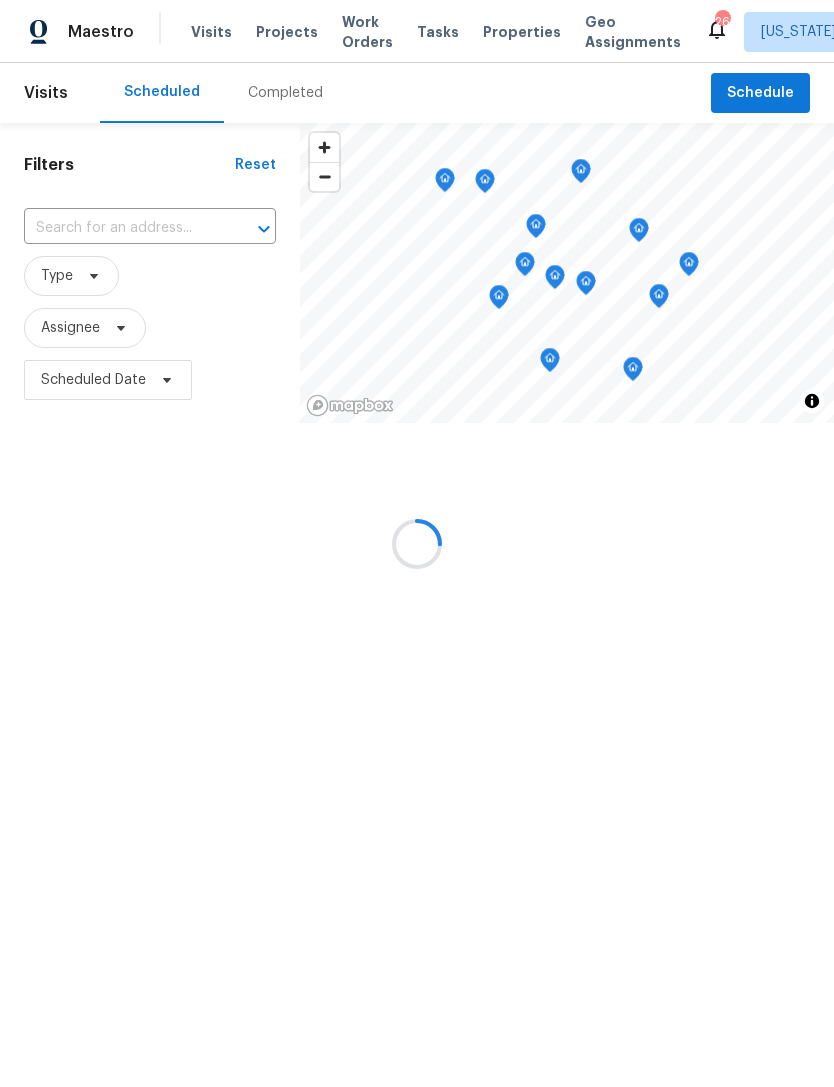 scroll, scrollTop: 0, scrollLeft: 0, axis: both 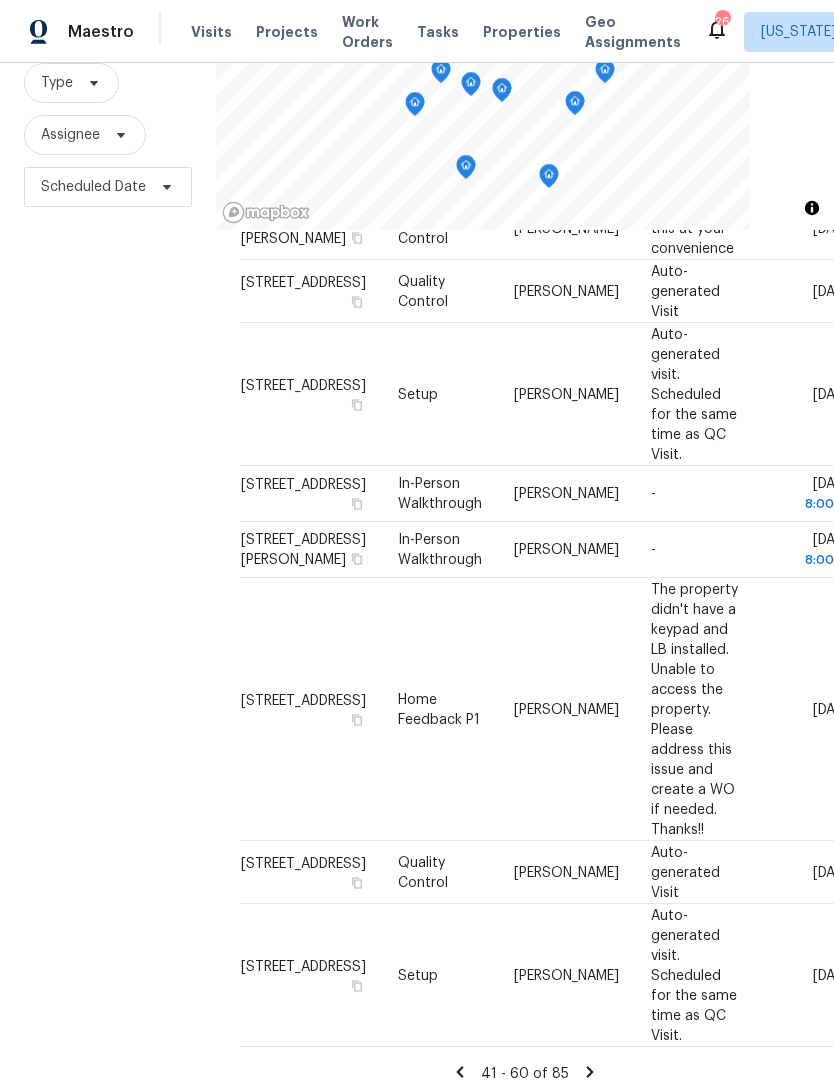 click 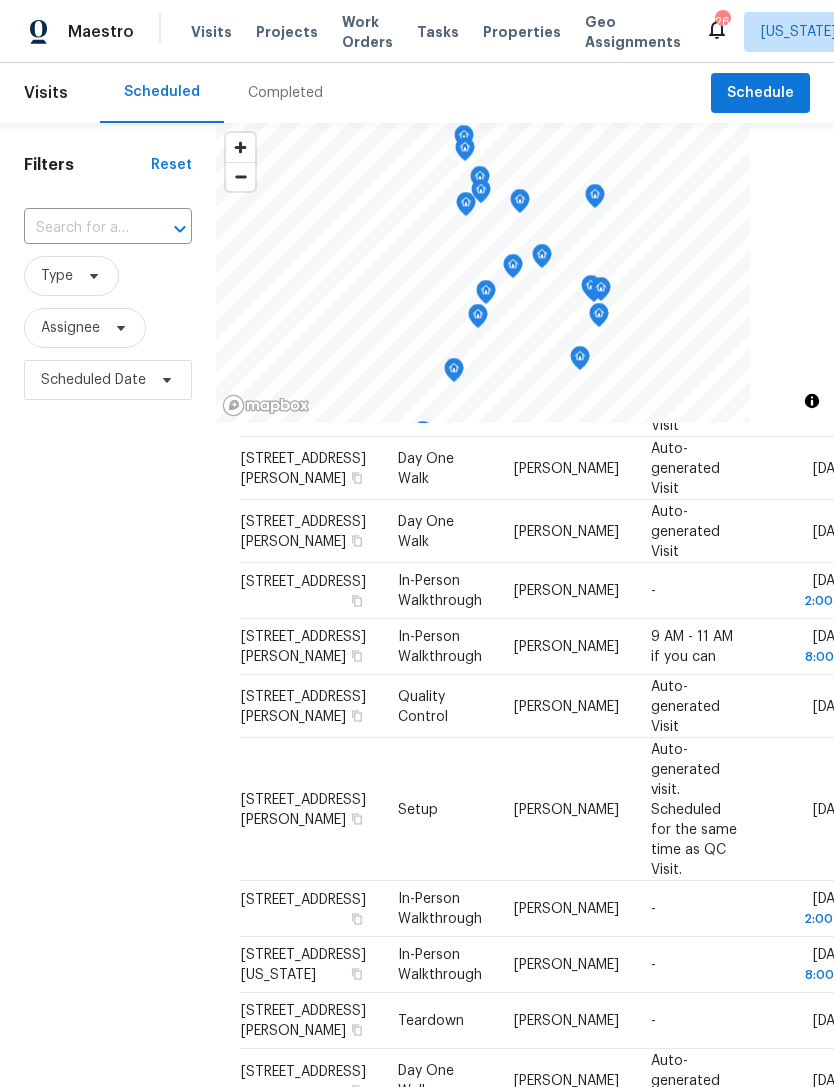 scroll, scrollTop: 526, scrollLeft: 0, axis: vertical 